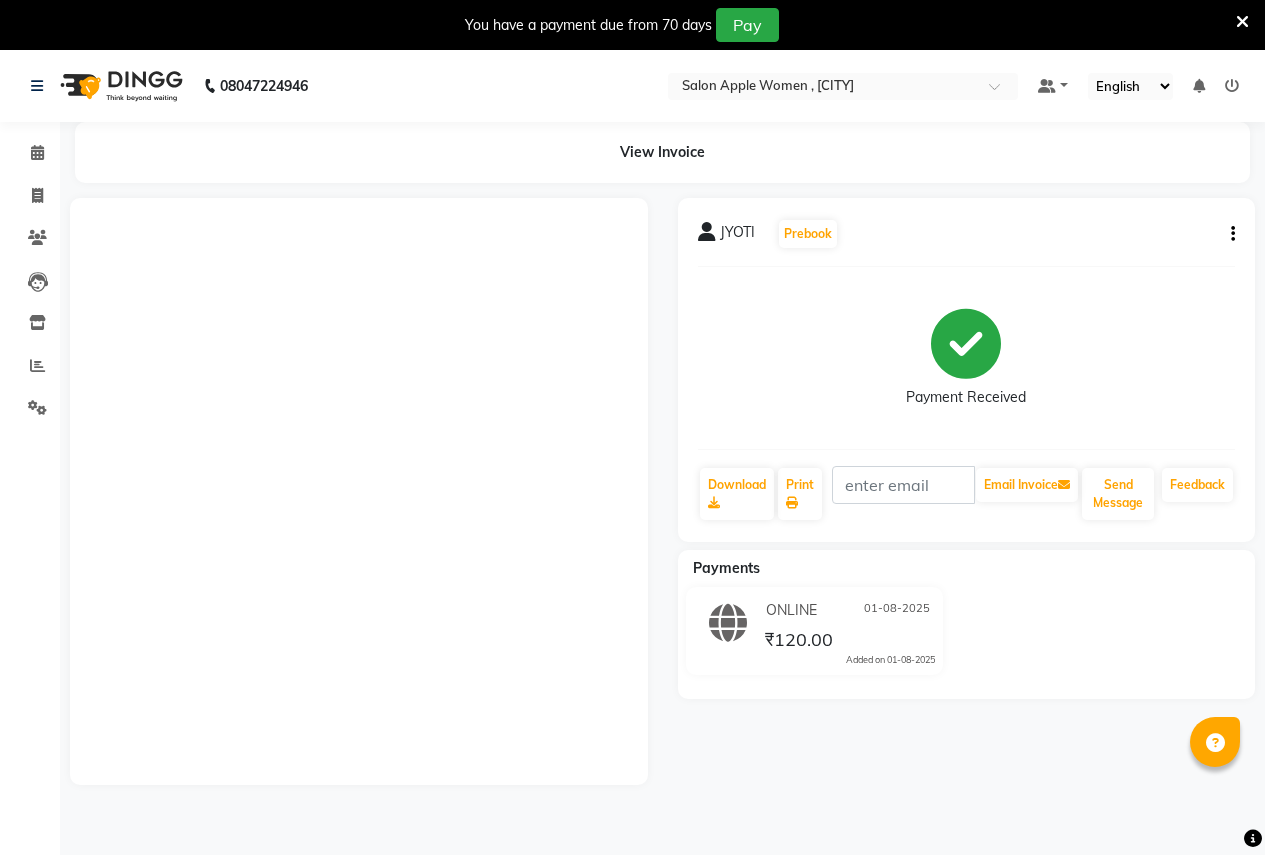 scroll, scrollTop: 50, scrollLeft: 0, axis: vertical 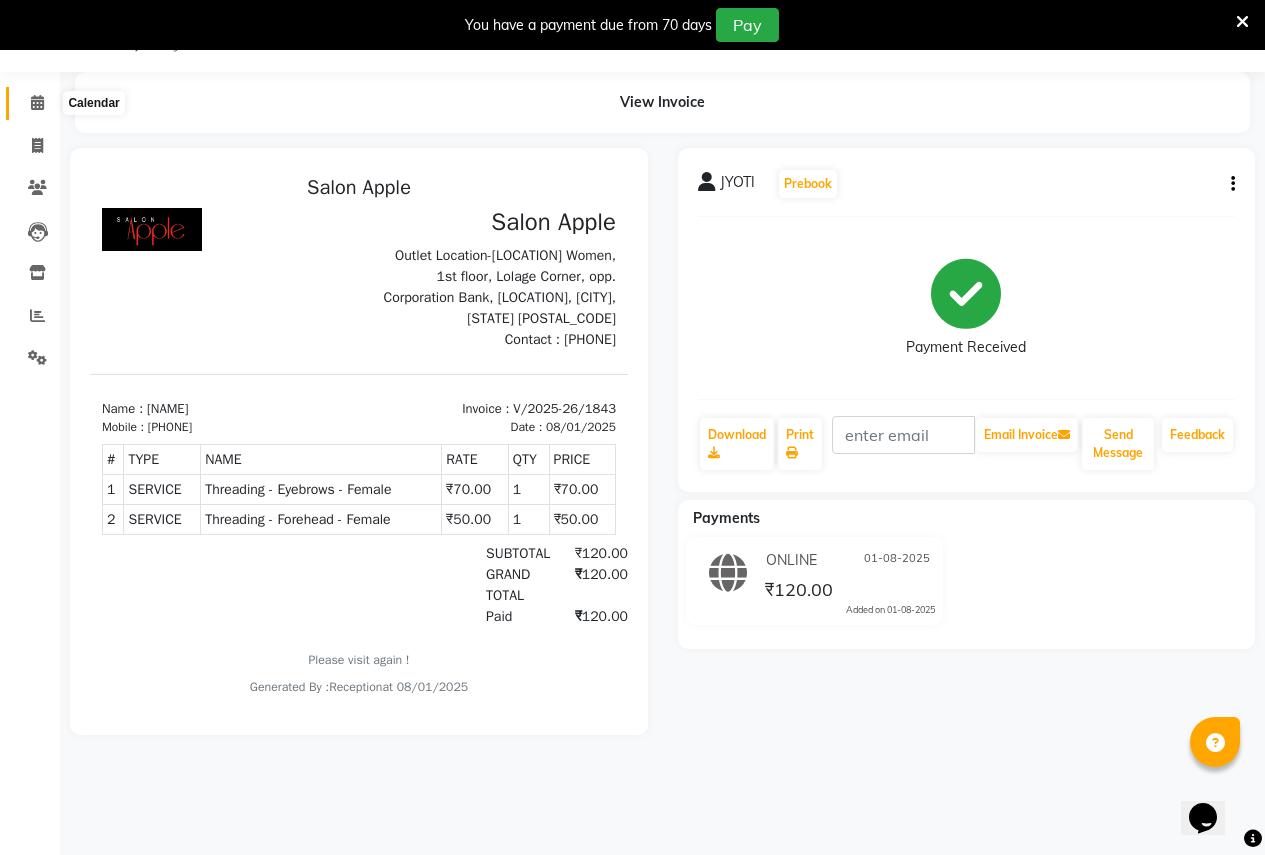click 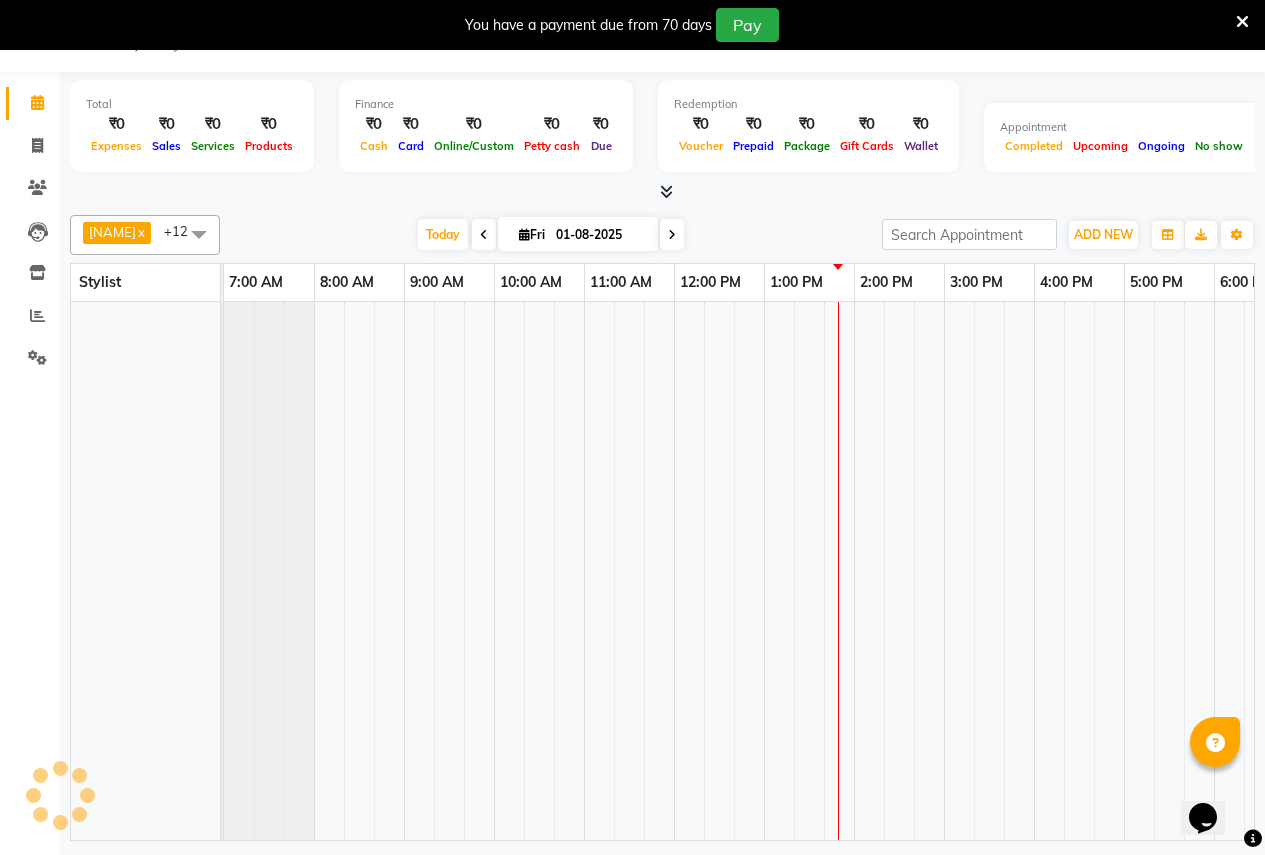 scroll, scrollTop: 0, scrollLeft: 410, axis: horizontal 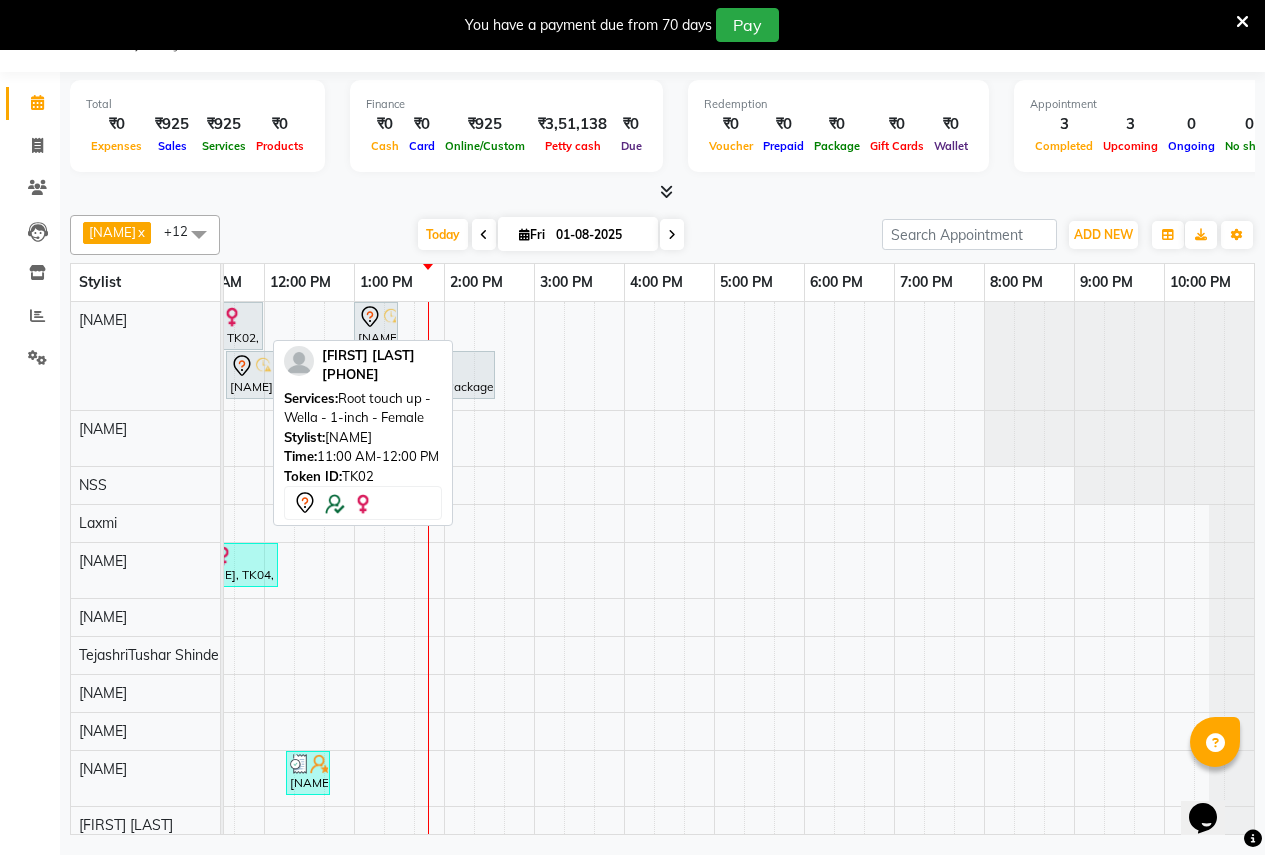 click at bounding box center [218, 317] 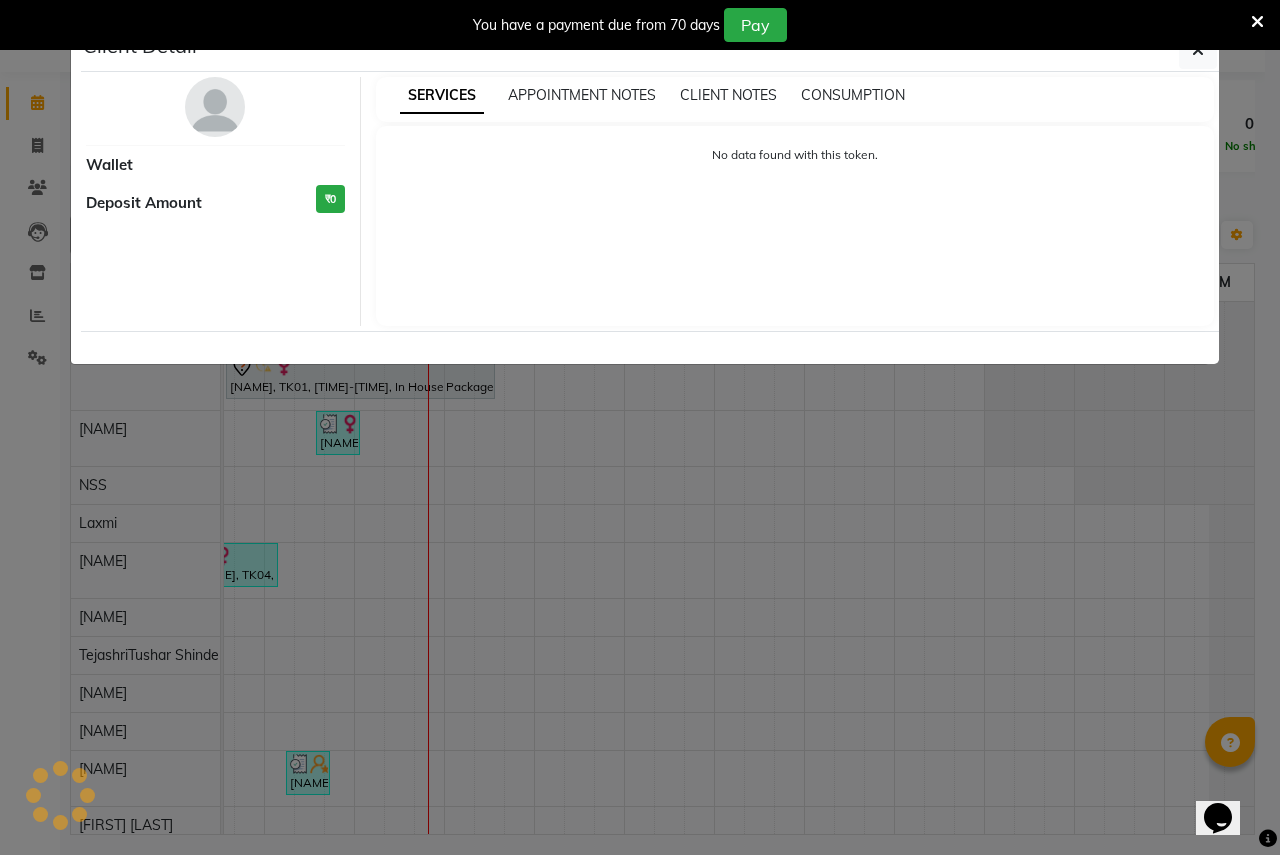 select on "7" 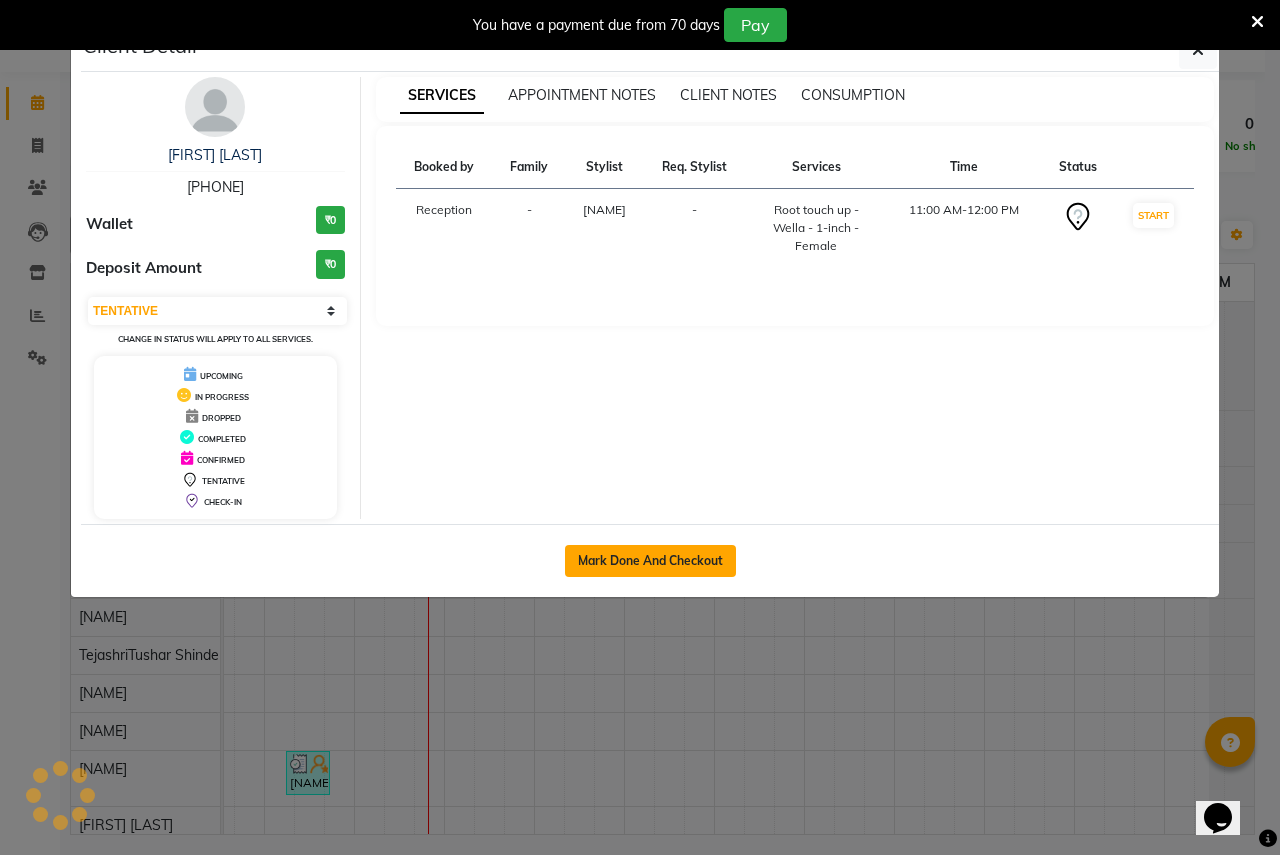 click on "Mark Done And Checkout" 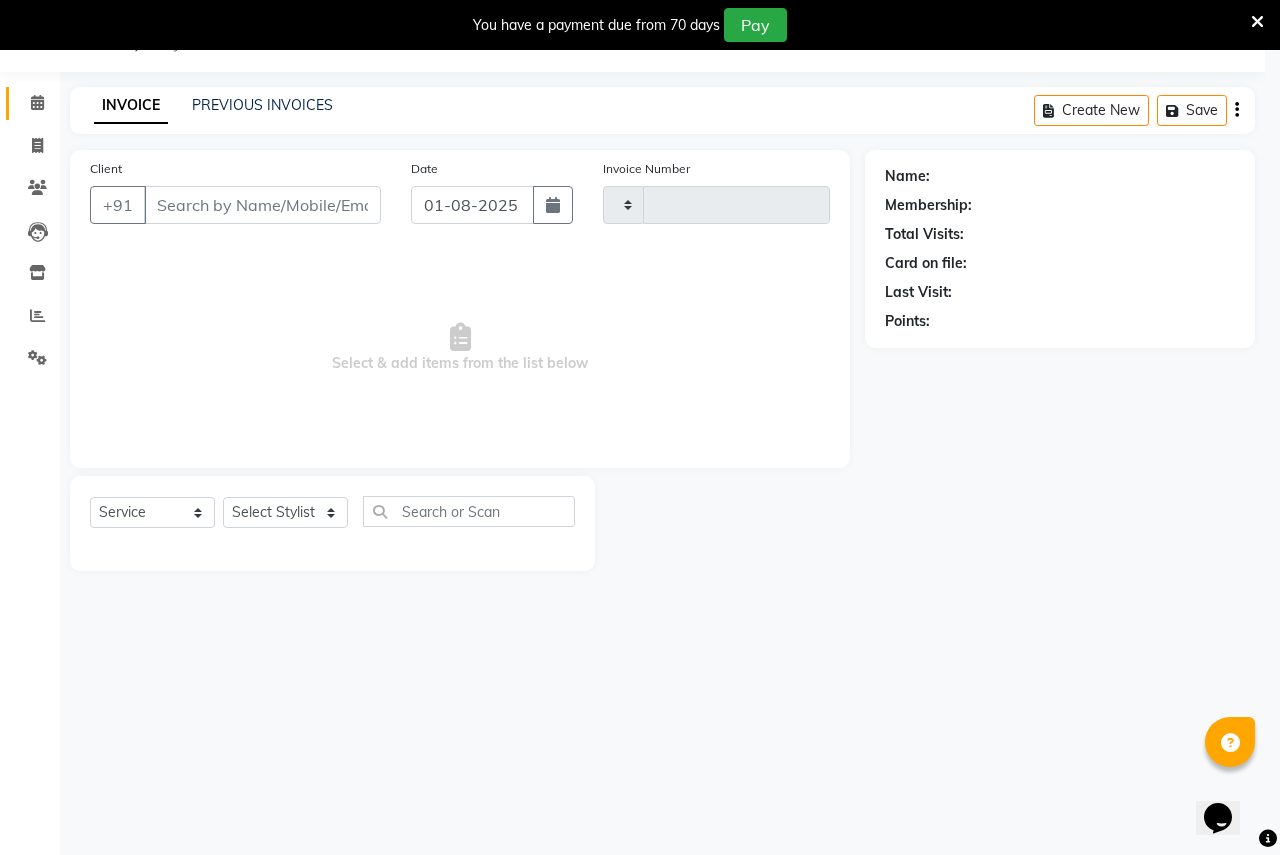 type on "1844" 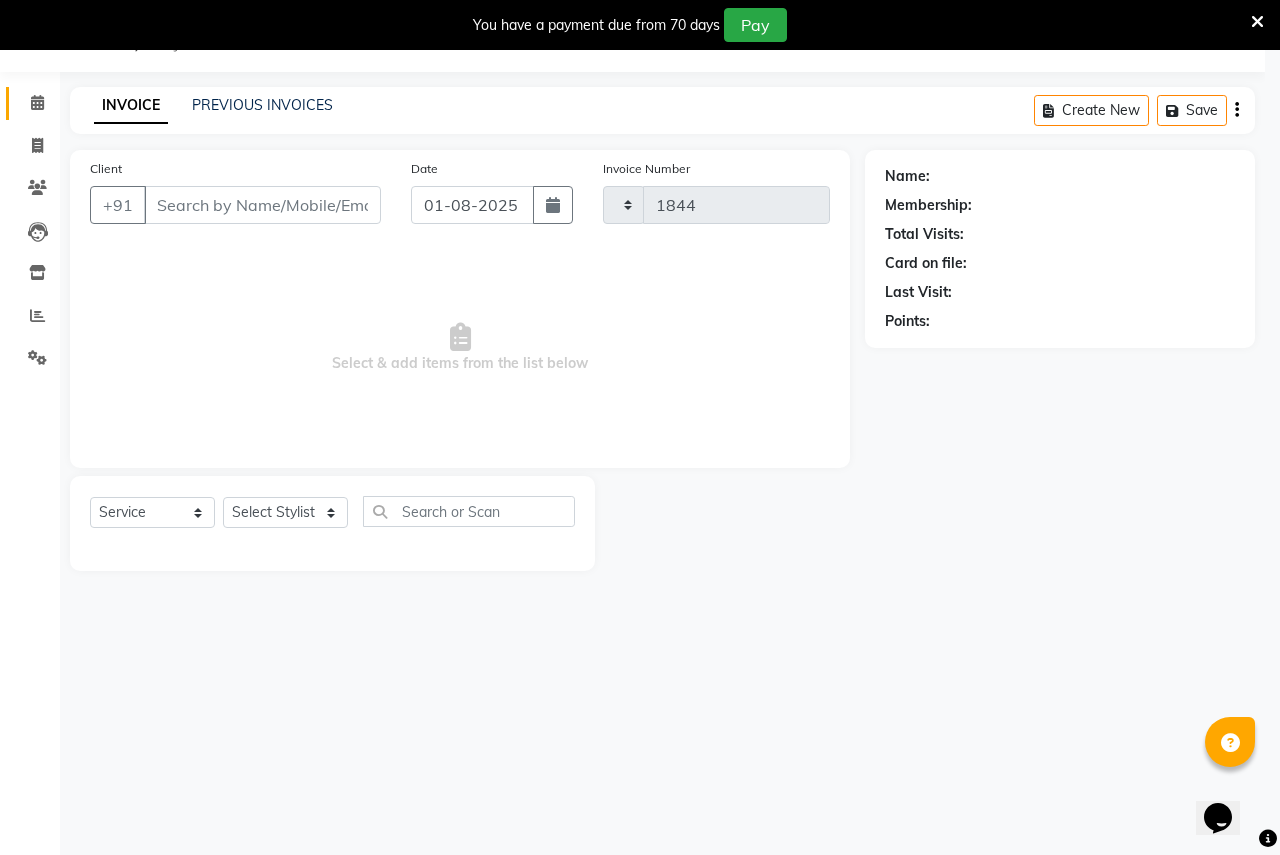 select on "3" 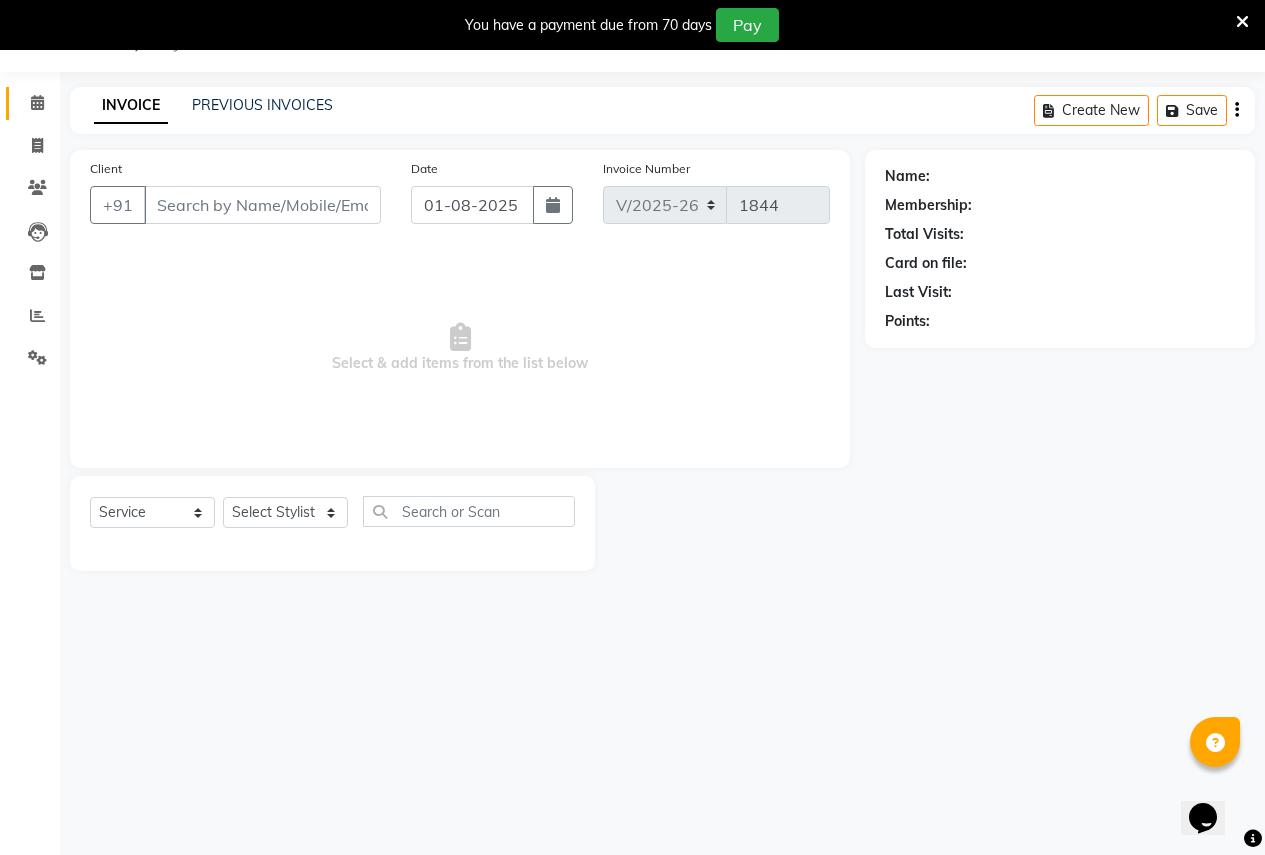 type on "[PHONE]" 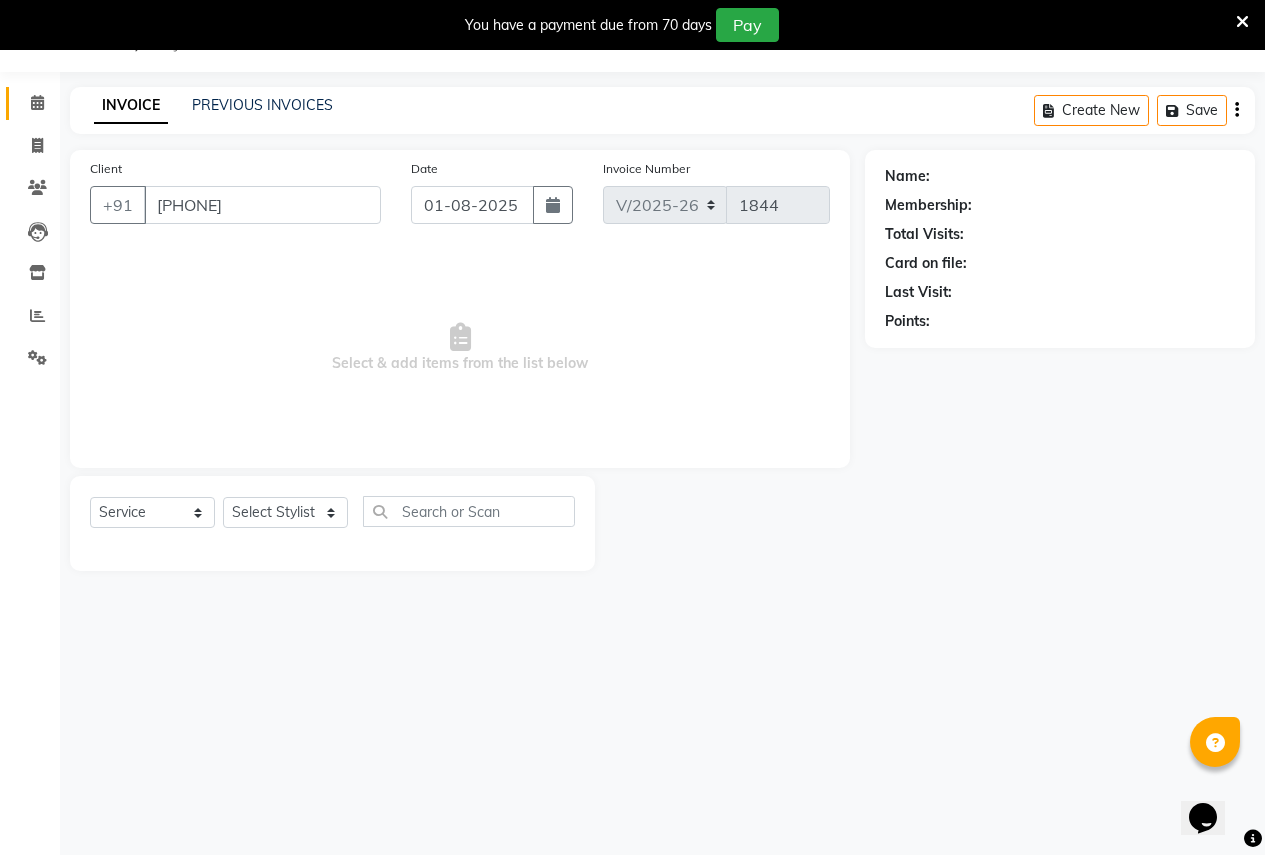 select on "3151" 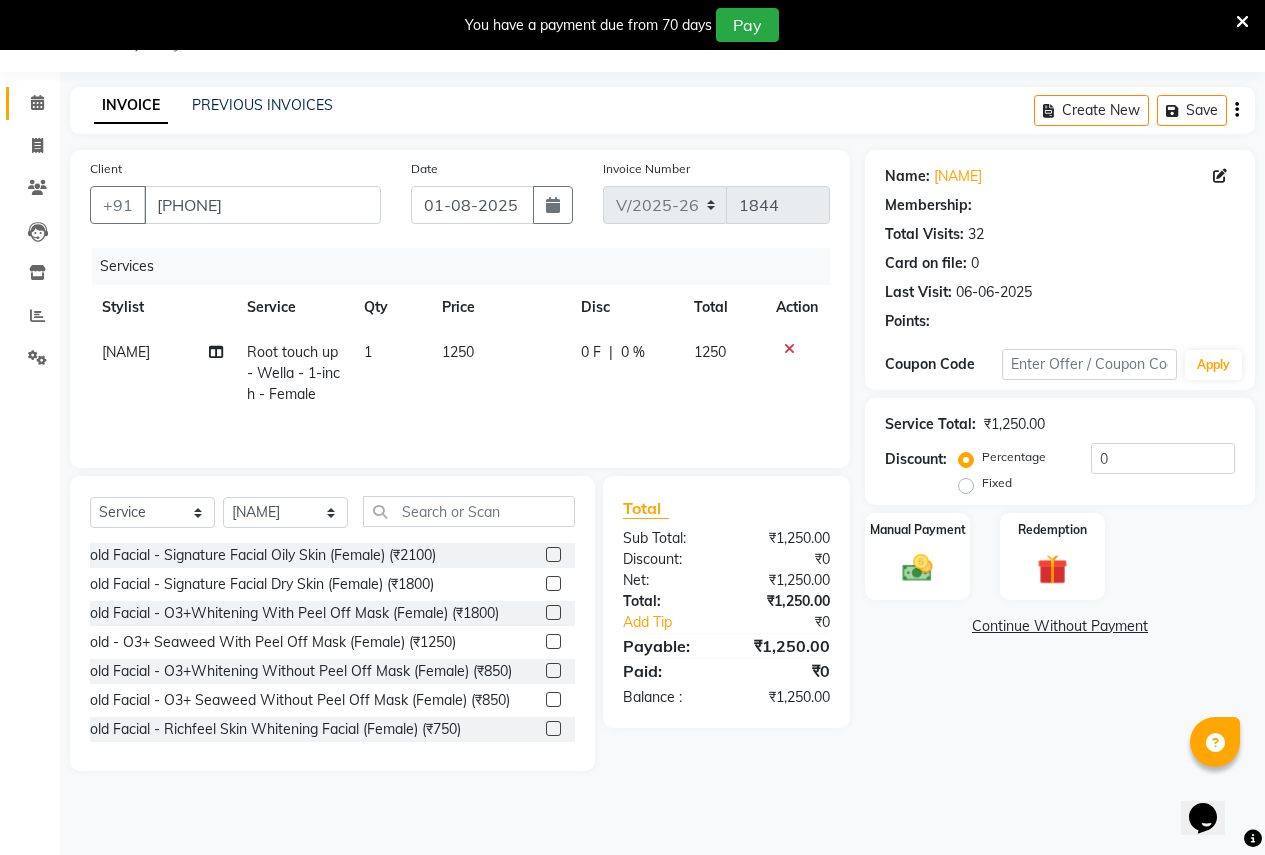select on "1: Object" 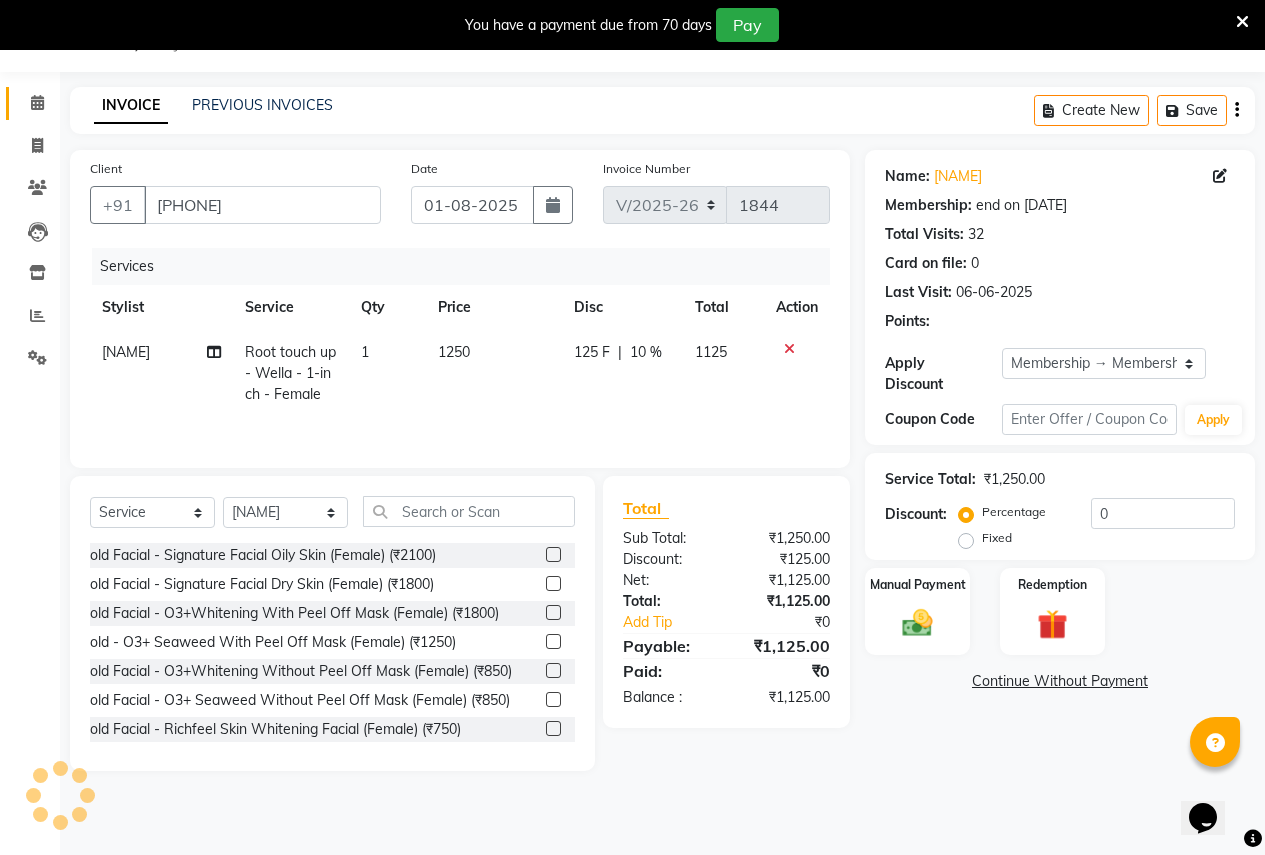 type on "10" 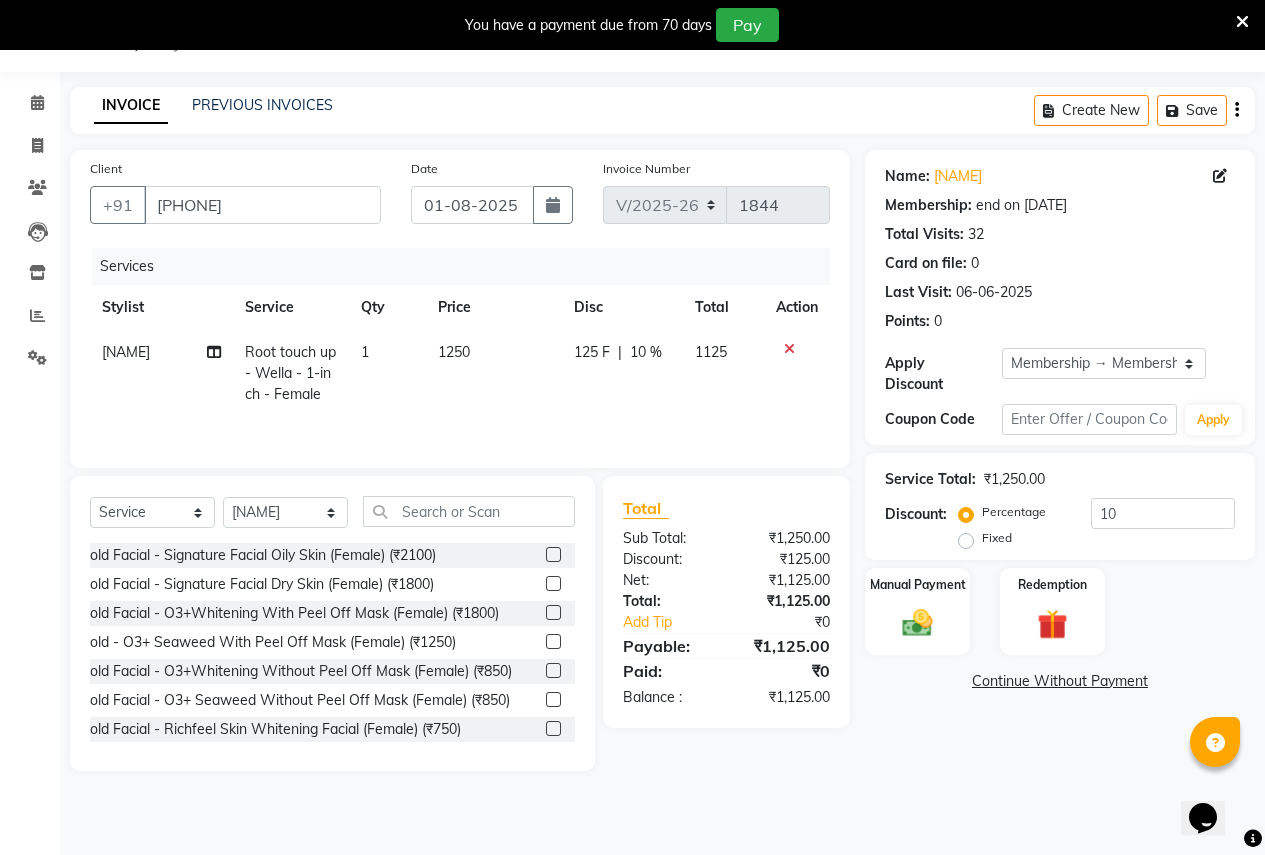 click on "[NAME]" 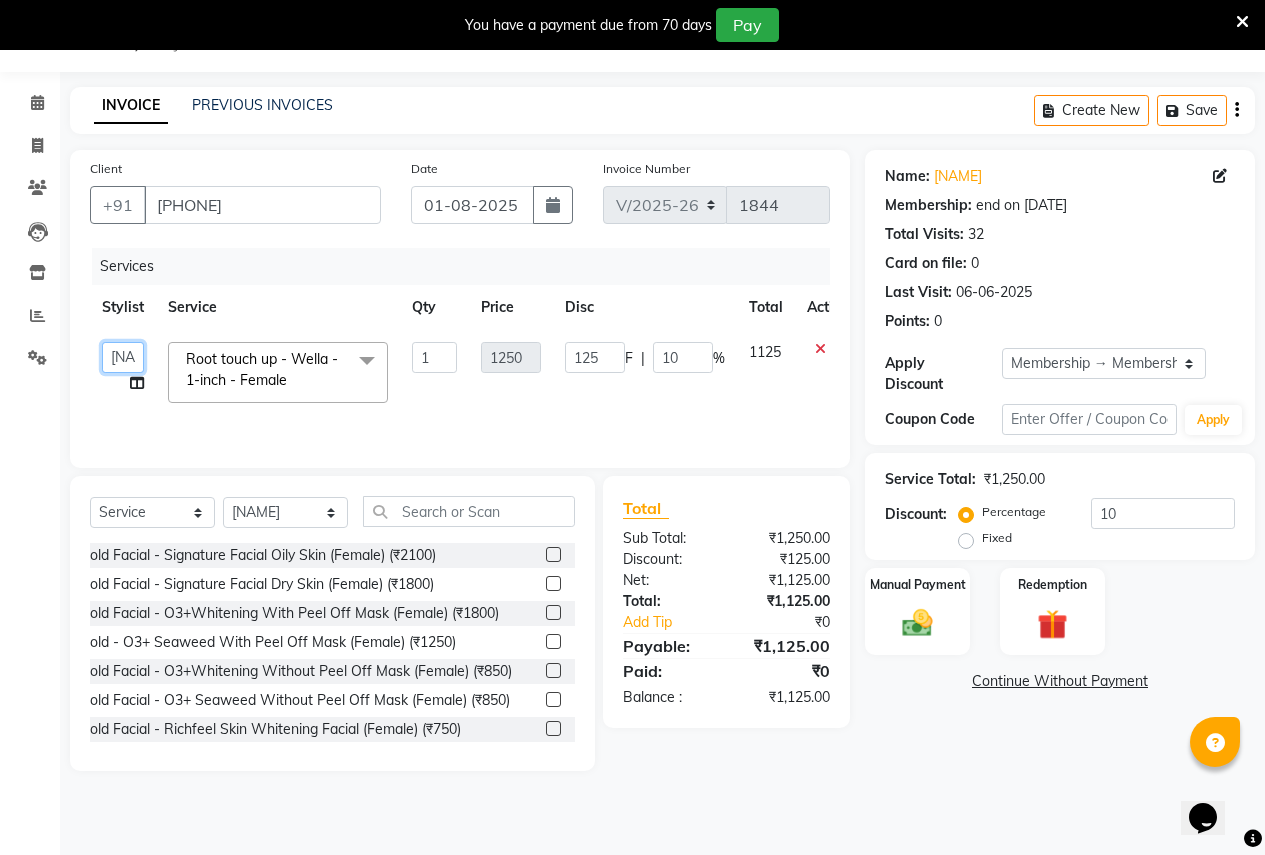 click on "[NAME]   [NAME]   [NAME]   [NAME]   [NAME]   [NAME]   [NAME]   [NAME]   [NAME]   [NAME]   [NAME]   [NAME]   [NAME]   [NAME]   [NAME]" 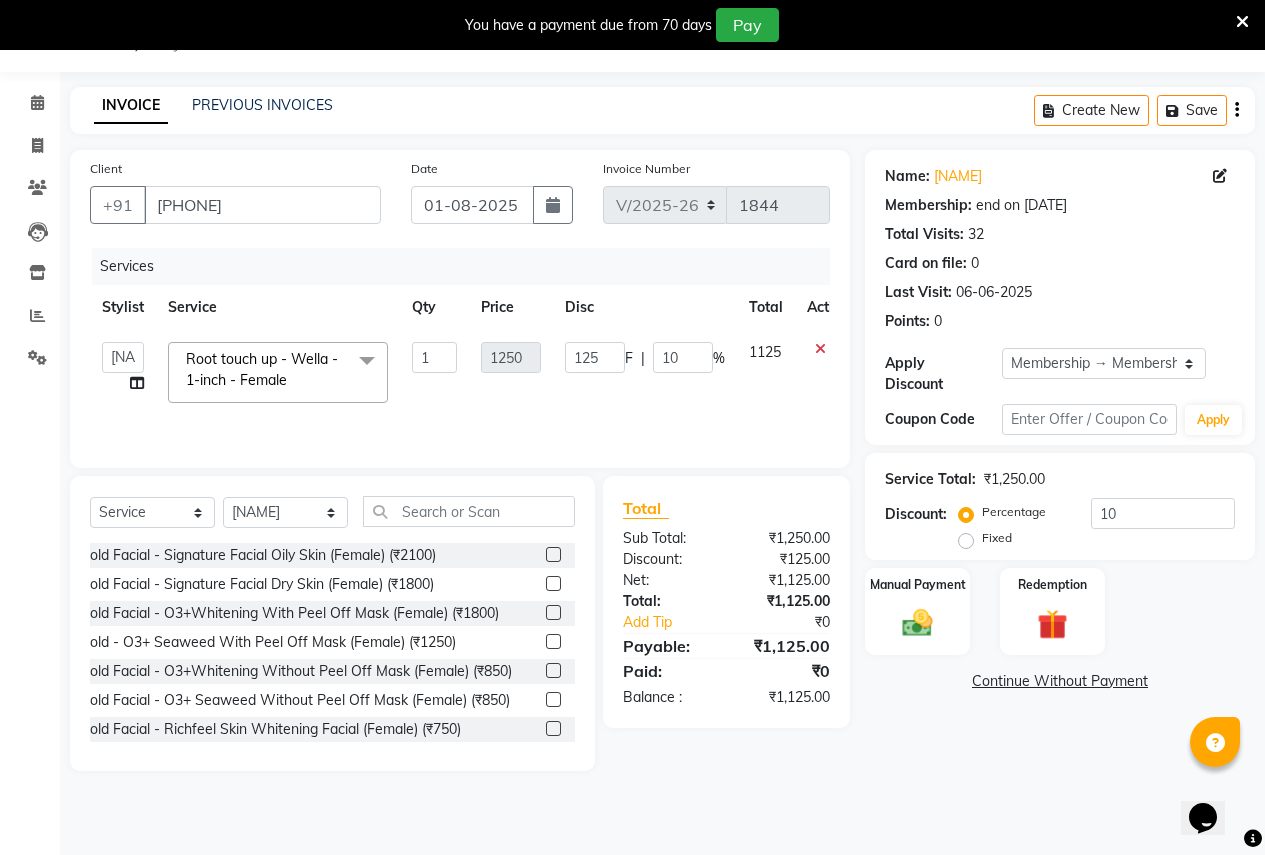 click 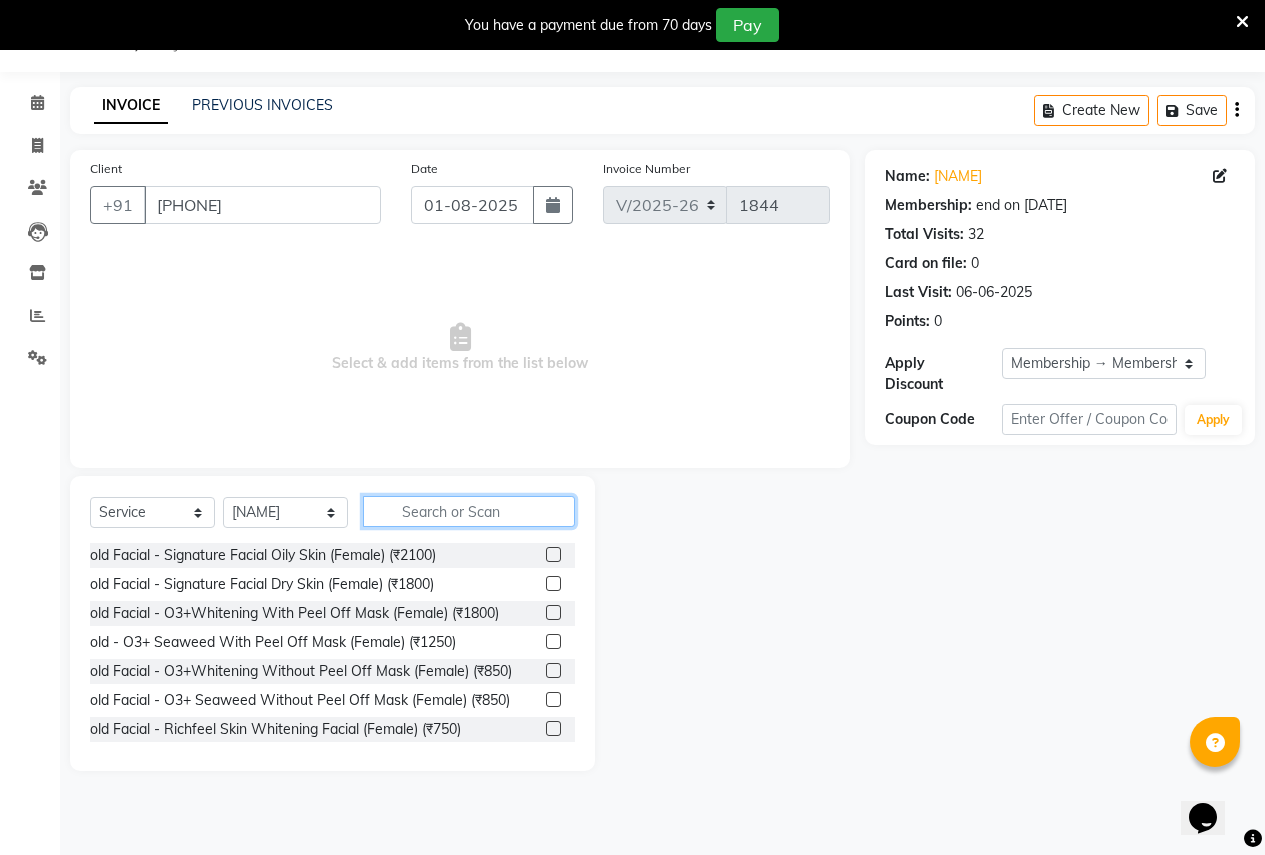 click 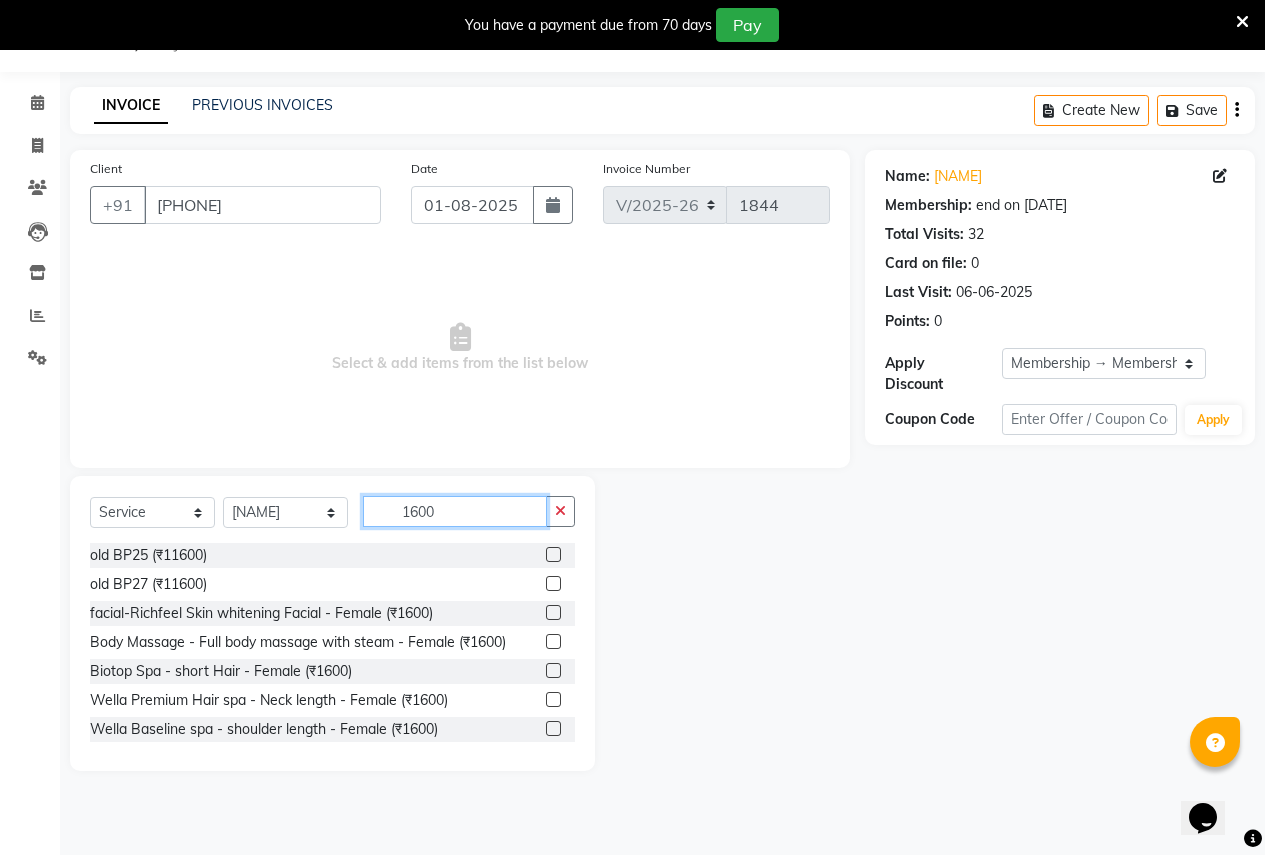 type on "1600" 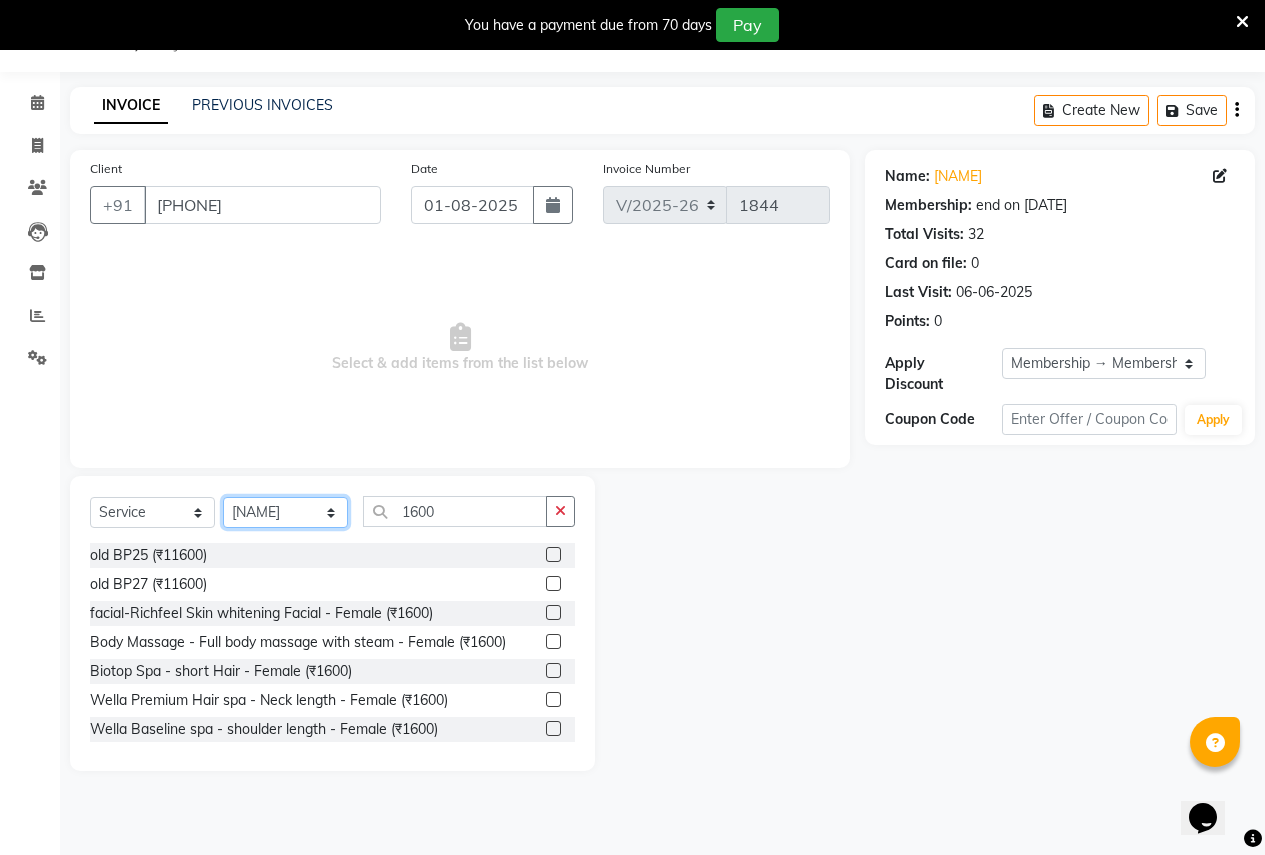 drag, startPoint x: 260, startPoint y: 520, endPoint x: 254, endPoint y: 501, distance: 19.924858 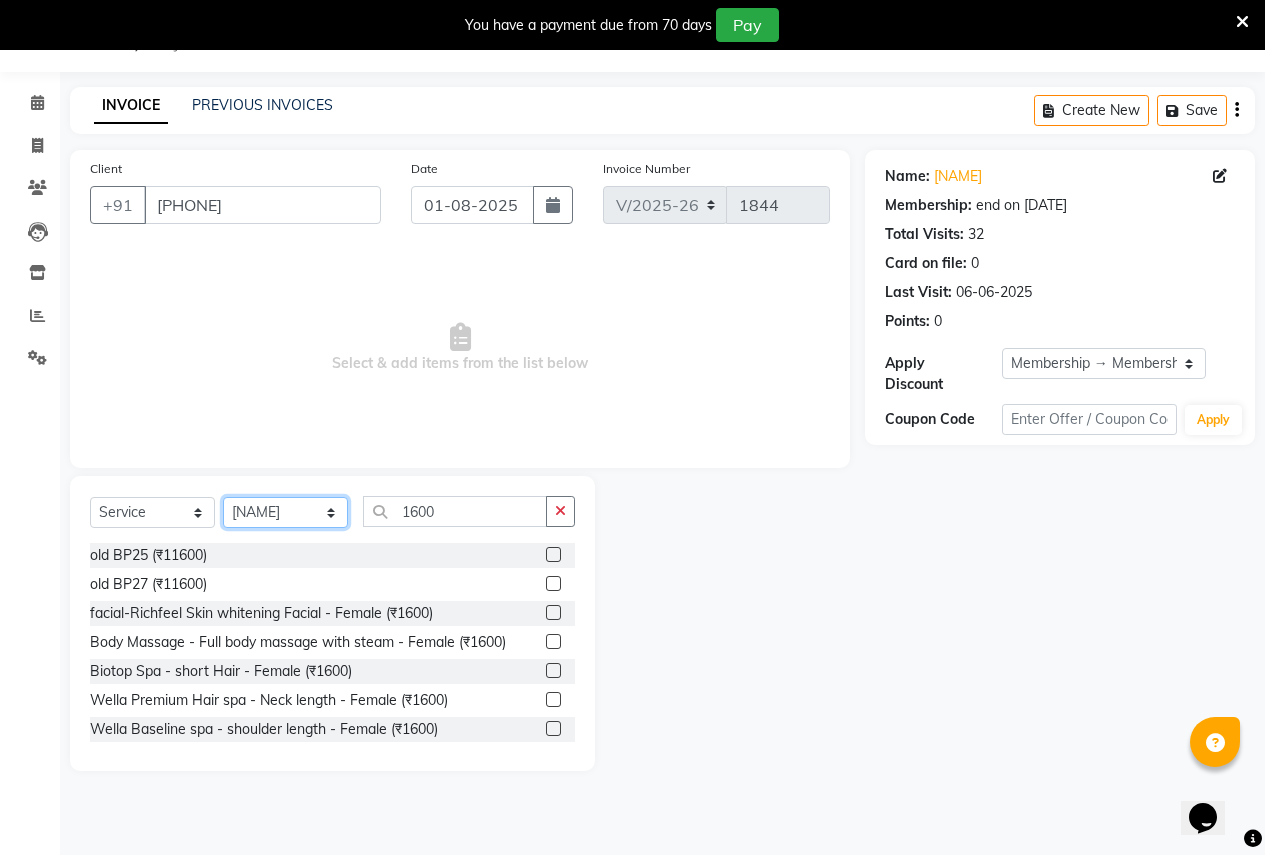 select on "57564" 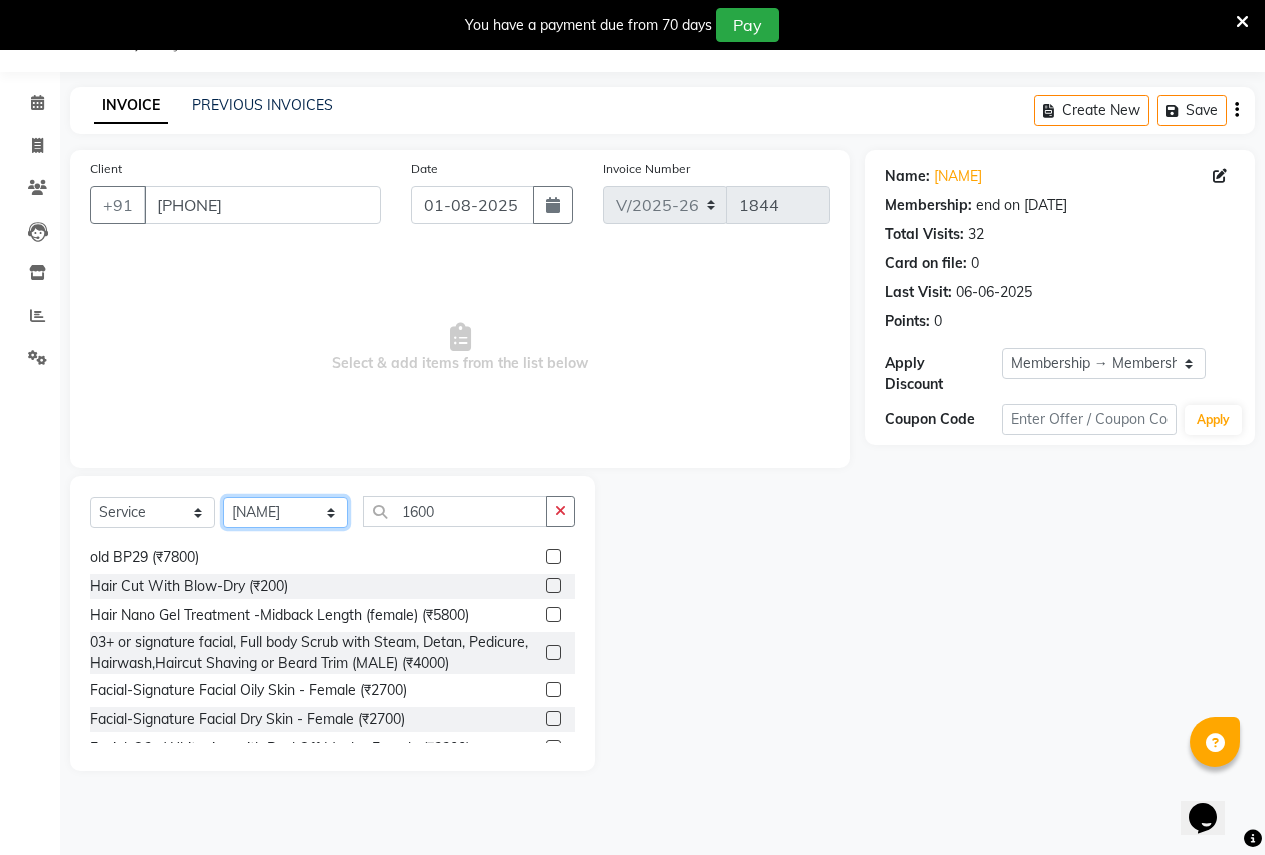 scroll, scrollTop: 4800, scrollLeft: 0, axis: vertical 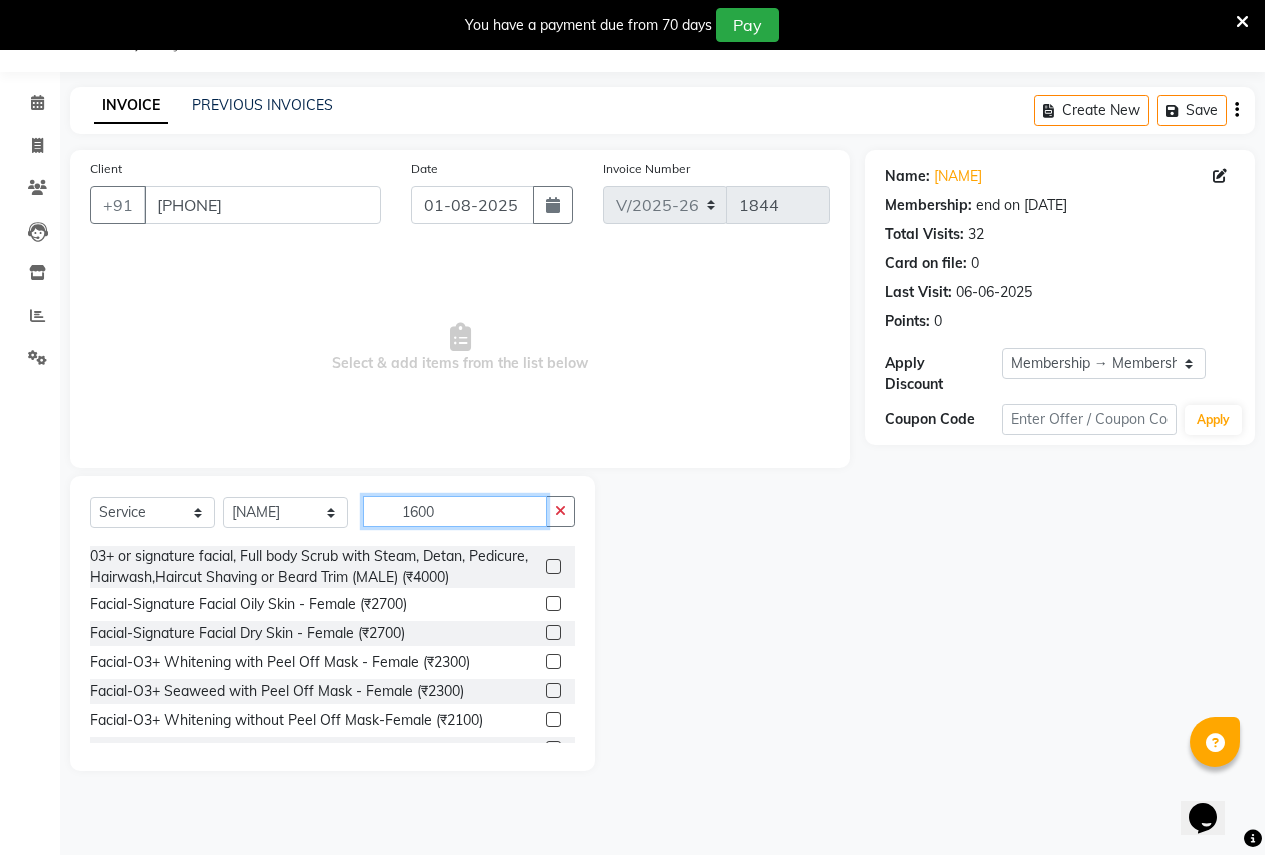 click on "1600" 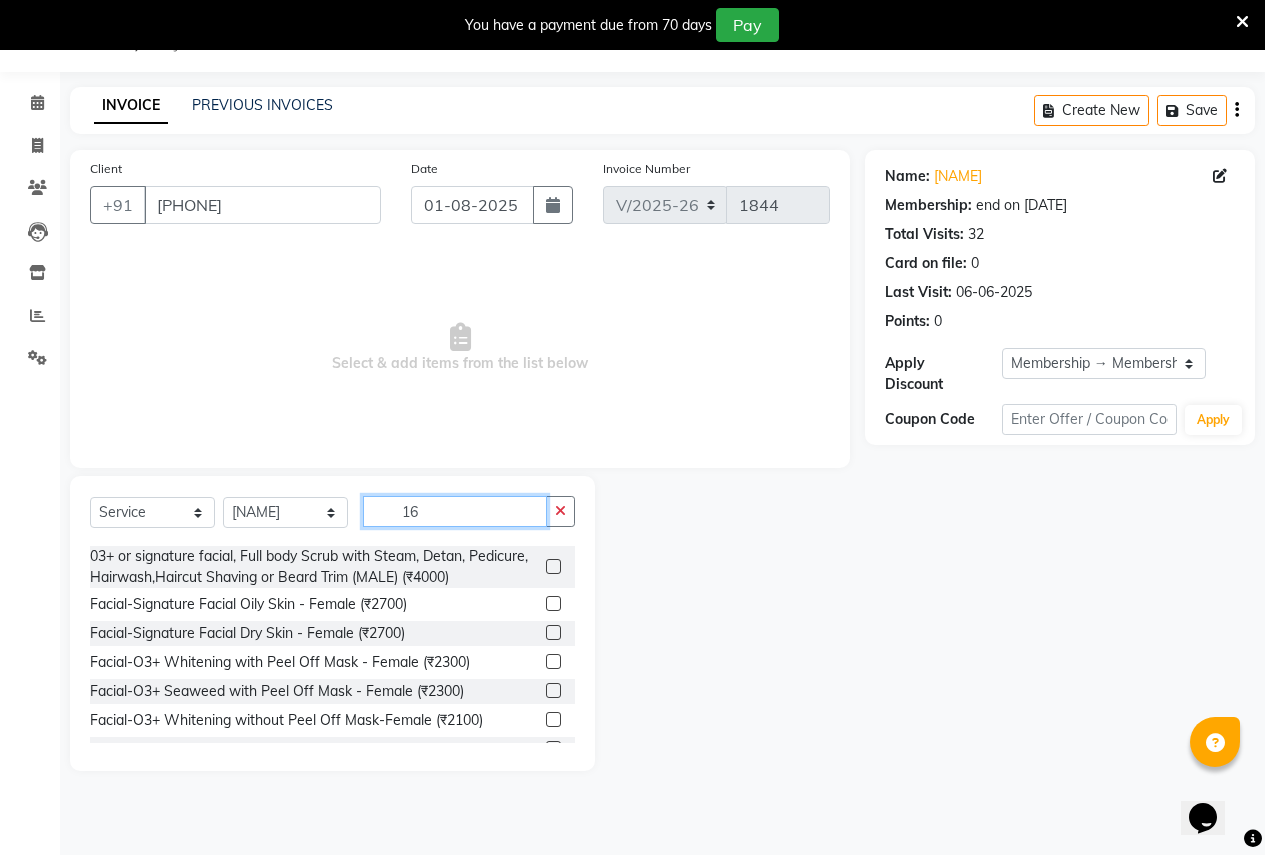 type on "1" 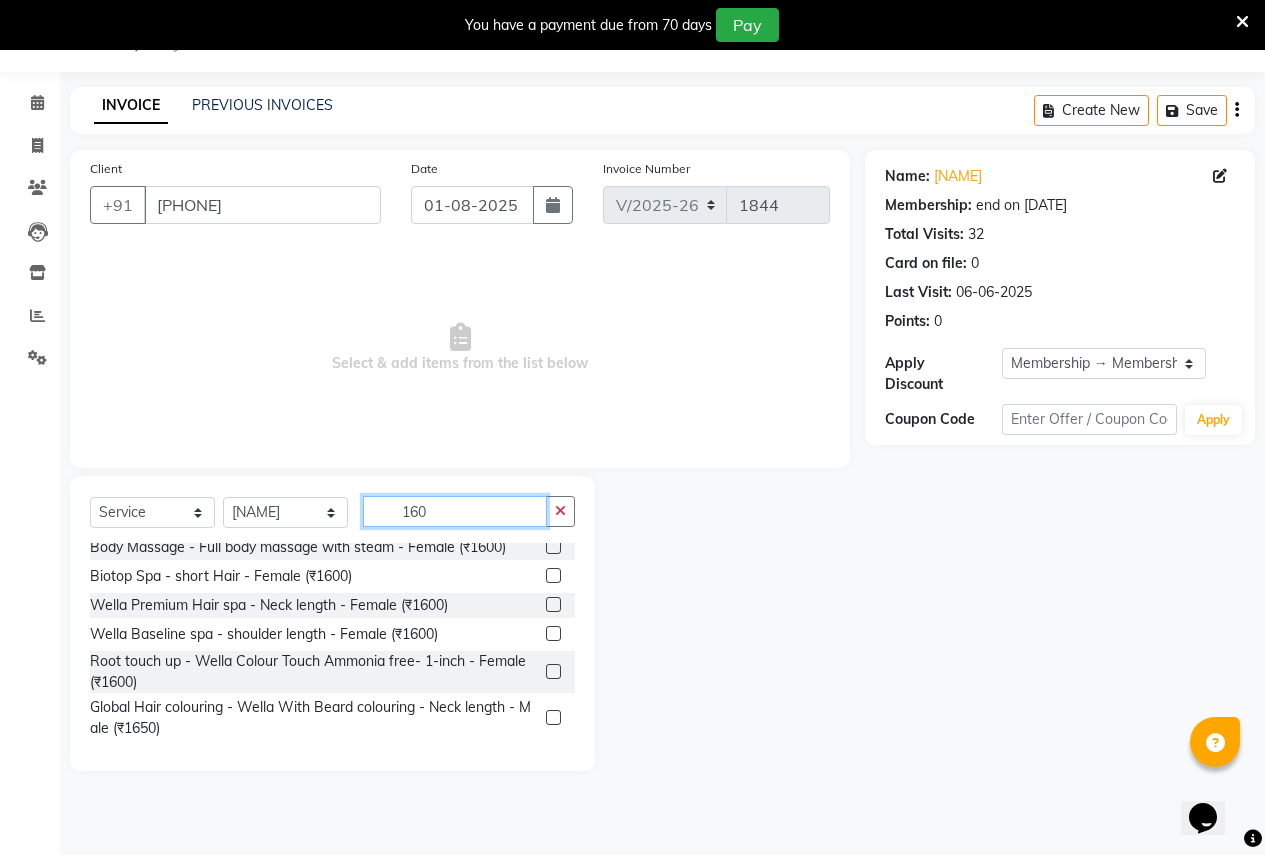 type on "1600" 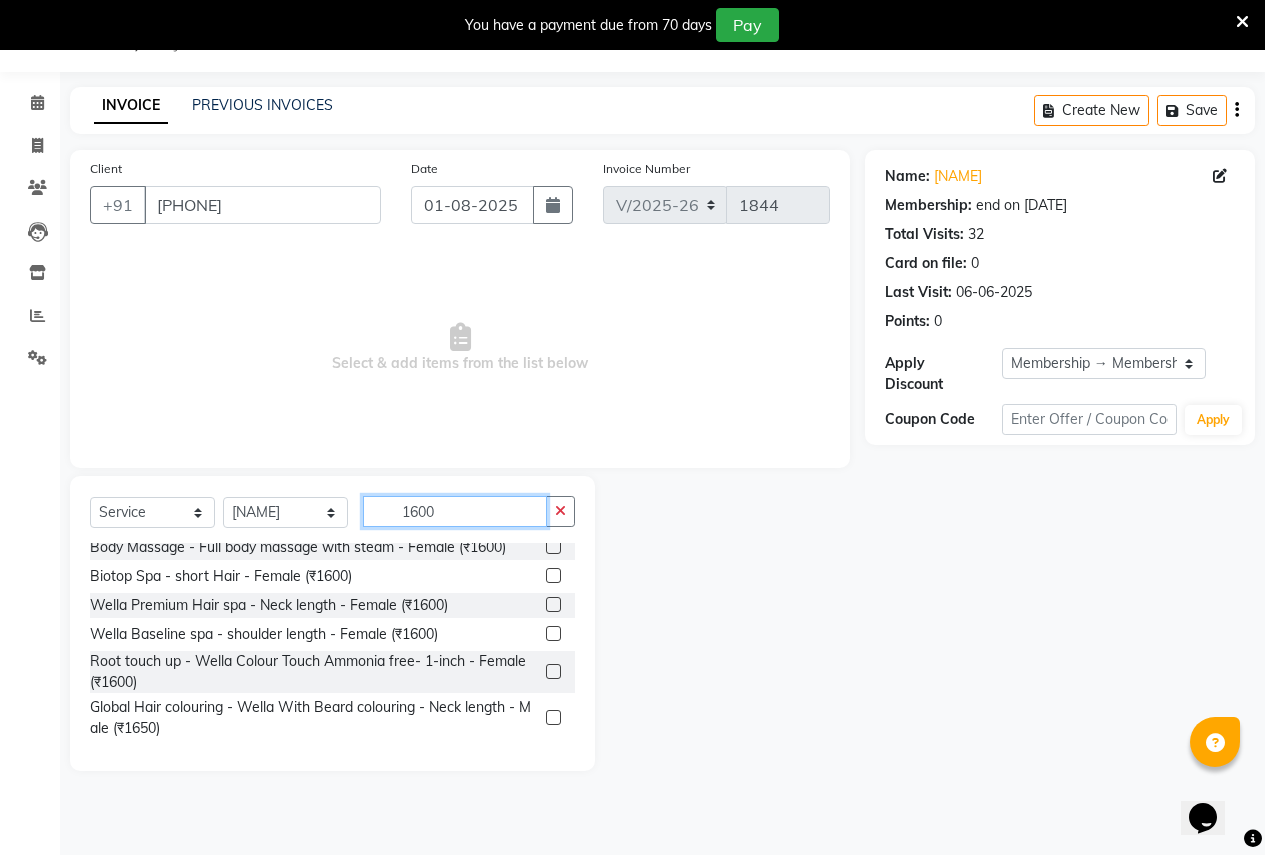 scroll, scrollTop: 49, scrollLeft: 0, axis: vertical 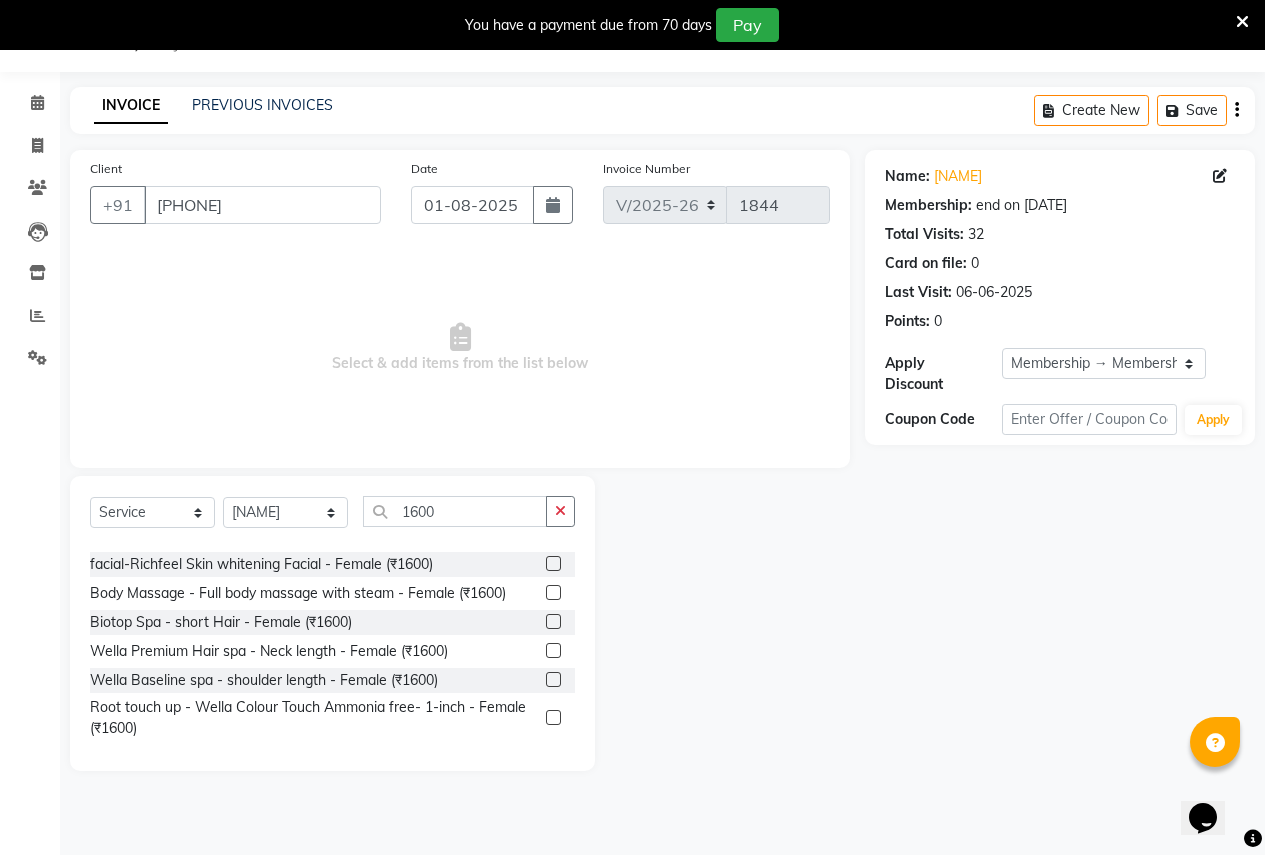 click 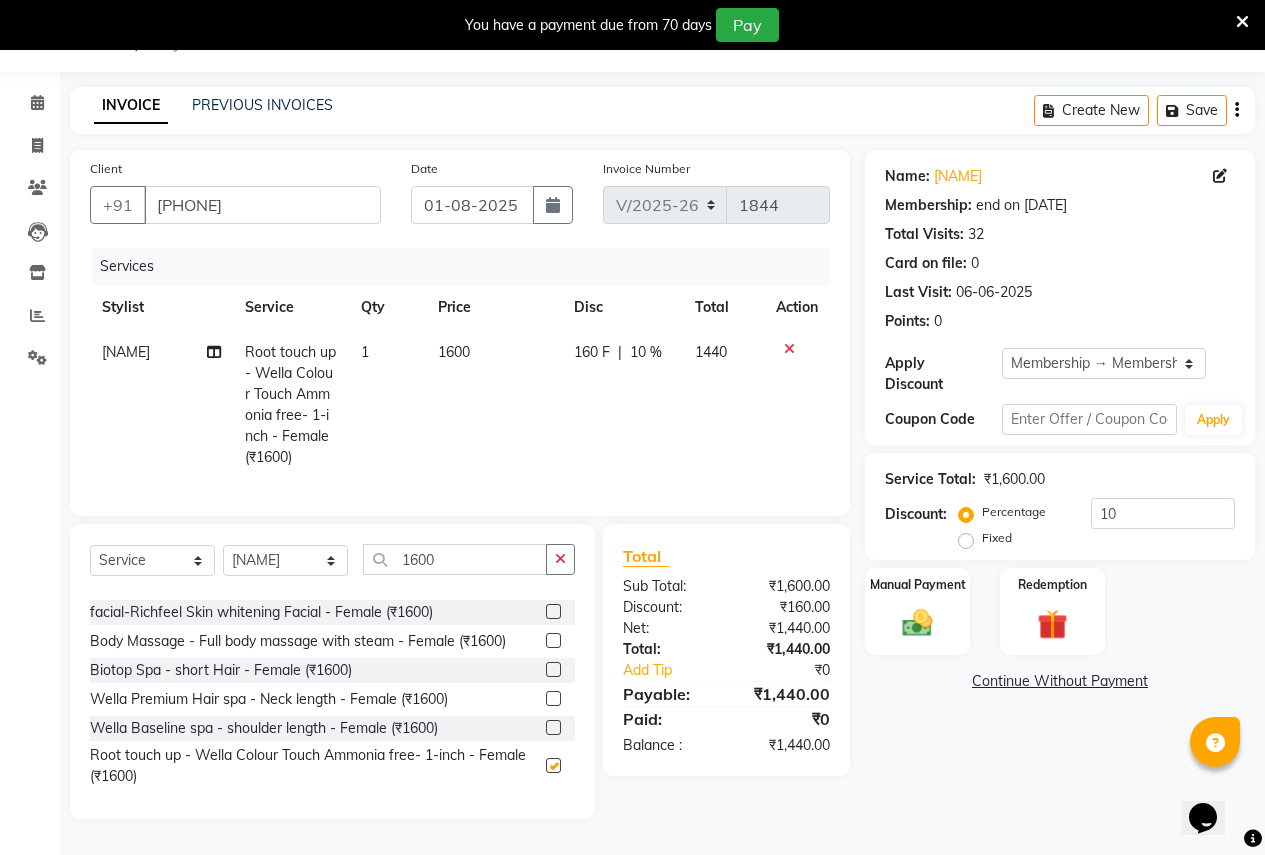 checkbox on "false" 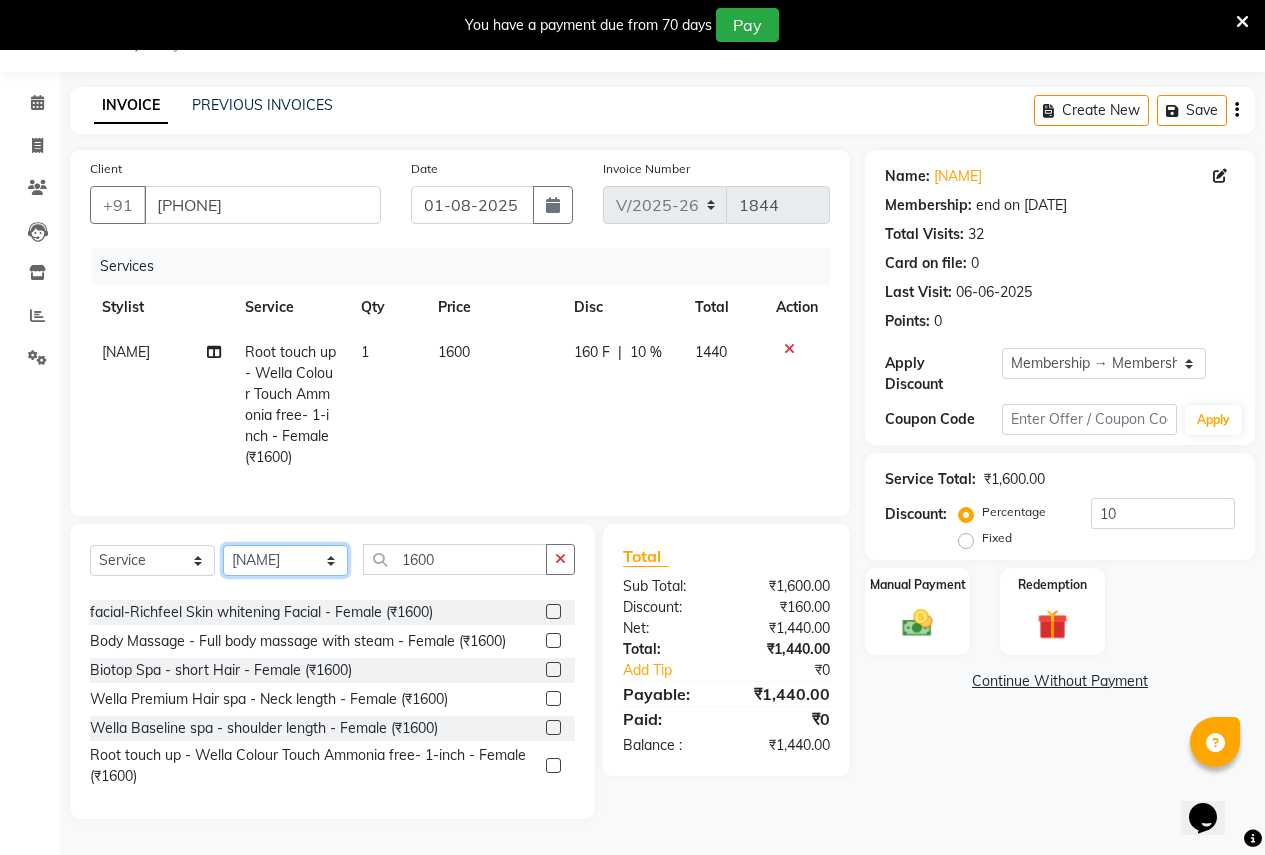 click on "Select Stylist [NAME] [NAME] [NAME] [NAME] [NAME] [NAME] [NAME] [NAME] [NAME] [NAME] [NAME] [NAME] [NAME] [NAME] [NAME]" 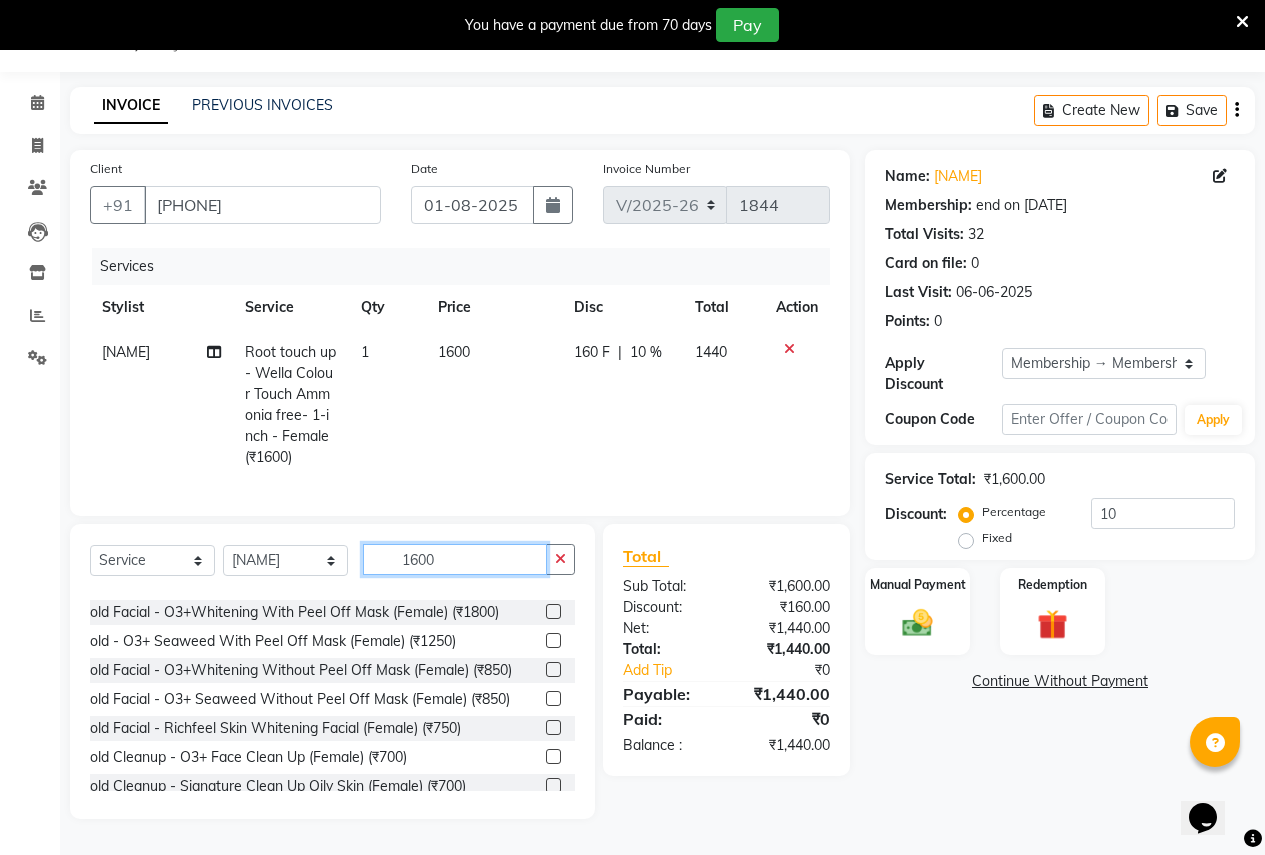 click on "1600" 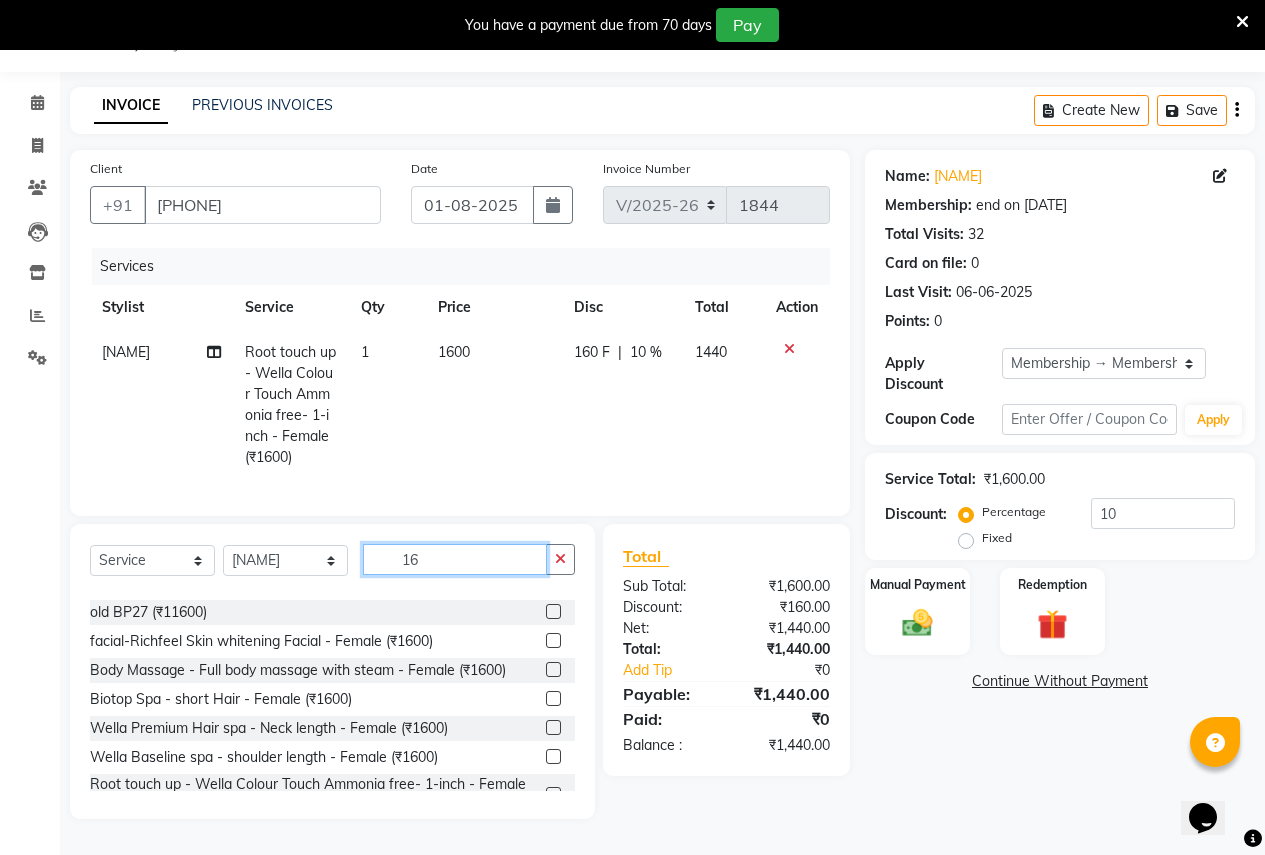 type on "1" 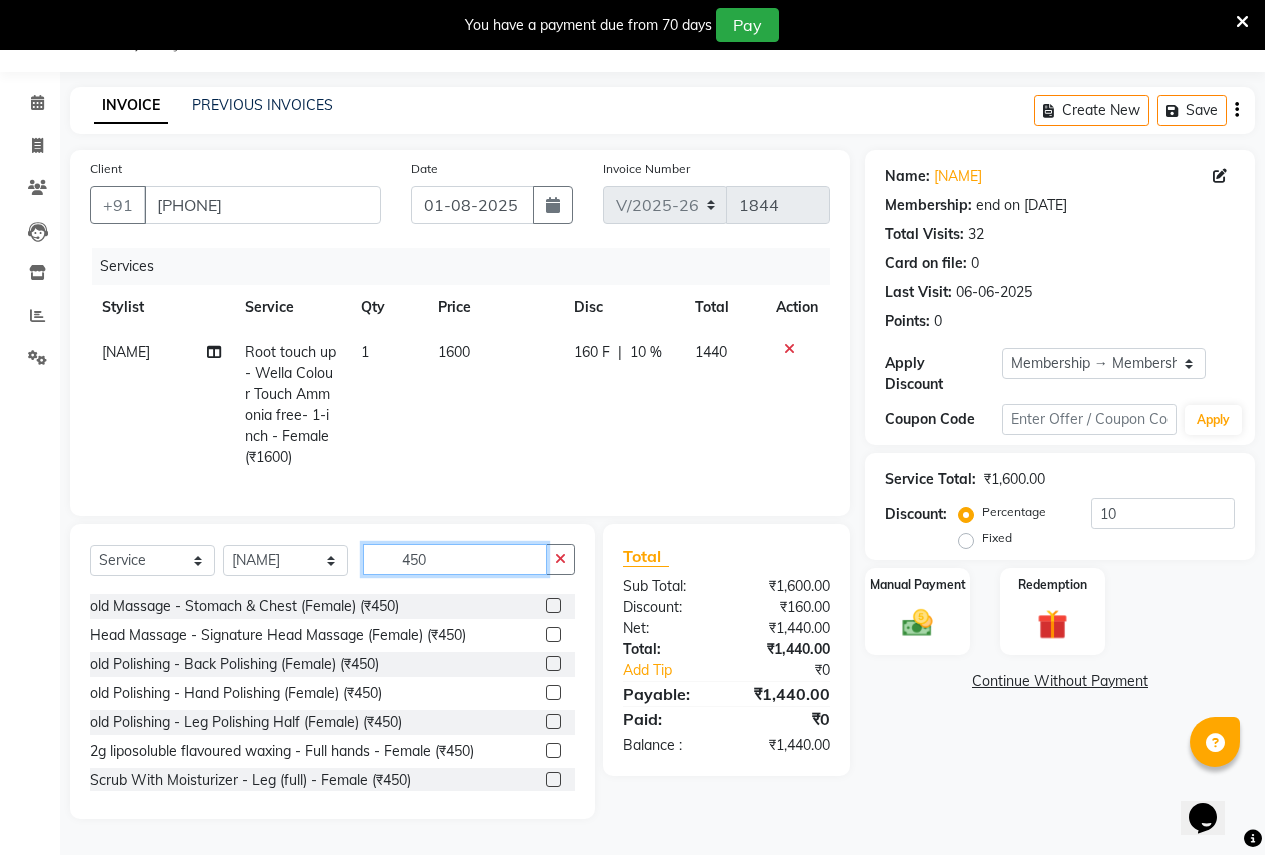 scroll, scrollTop: 300, scrollLeft: 0, axis: vertical 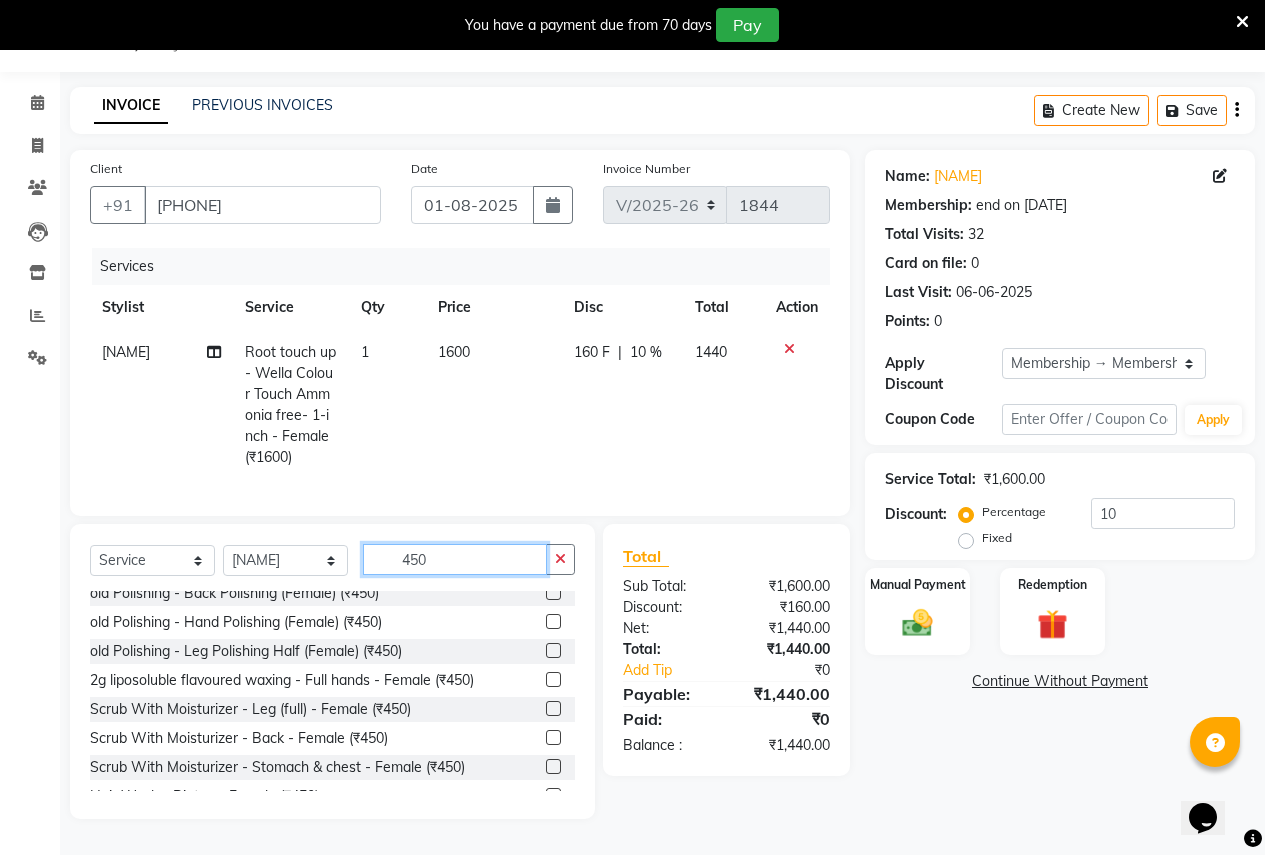 type on "450" 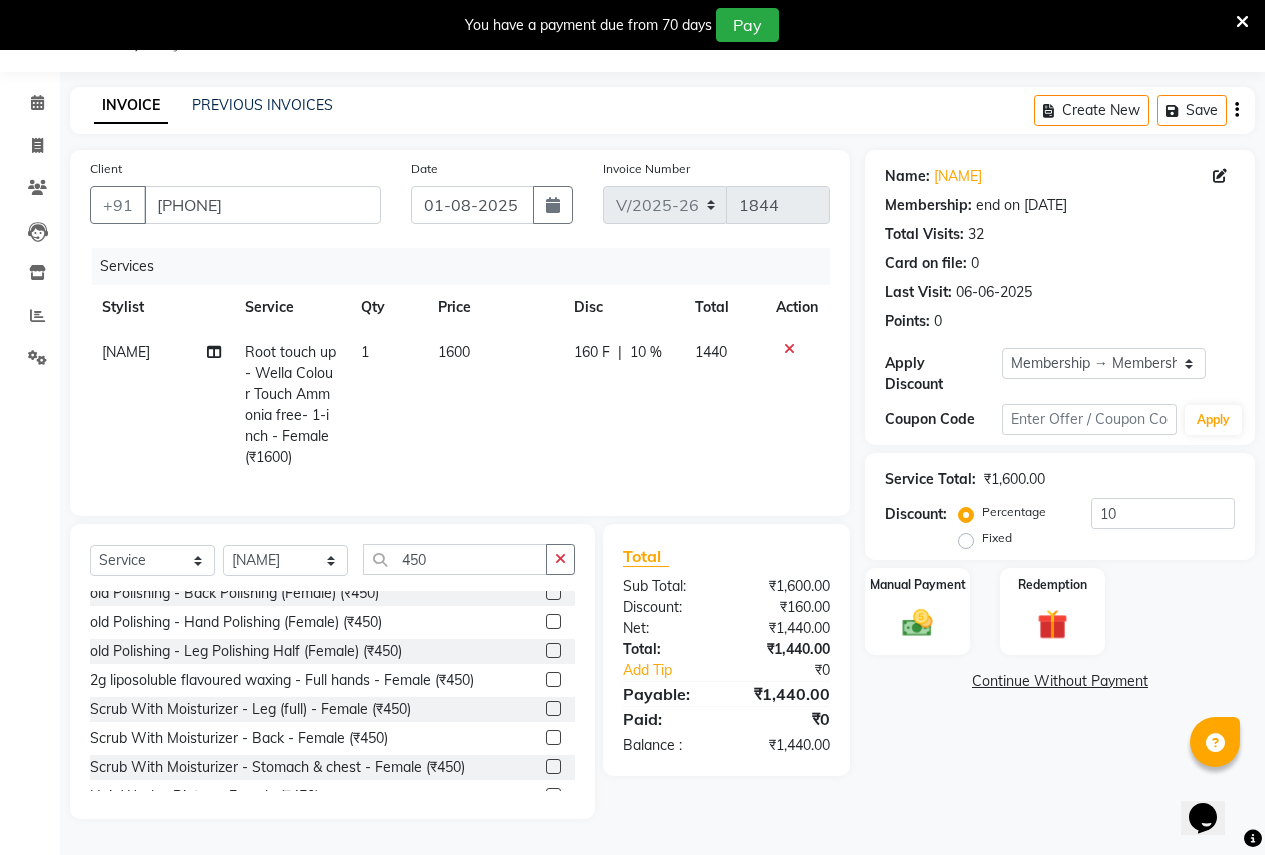 click 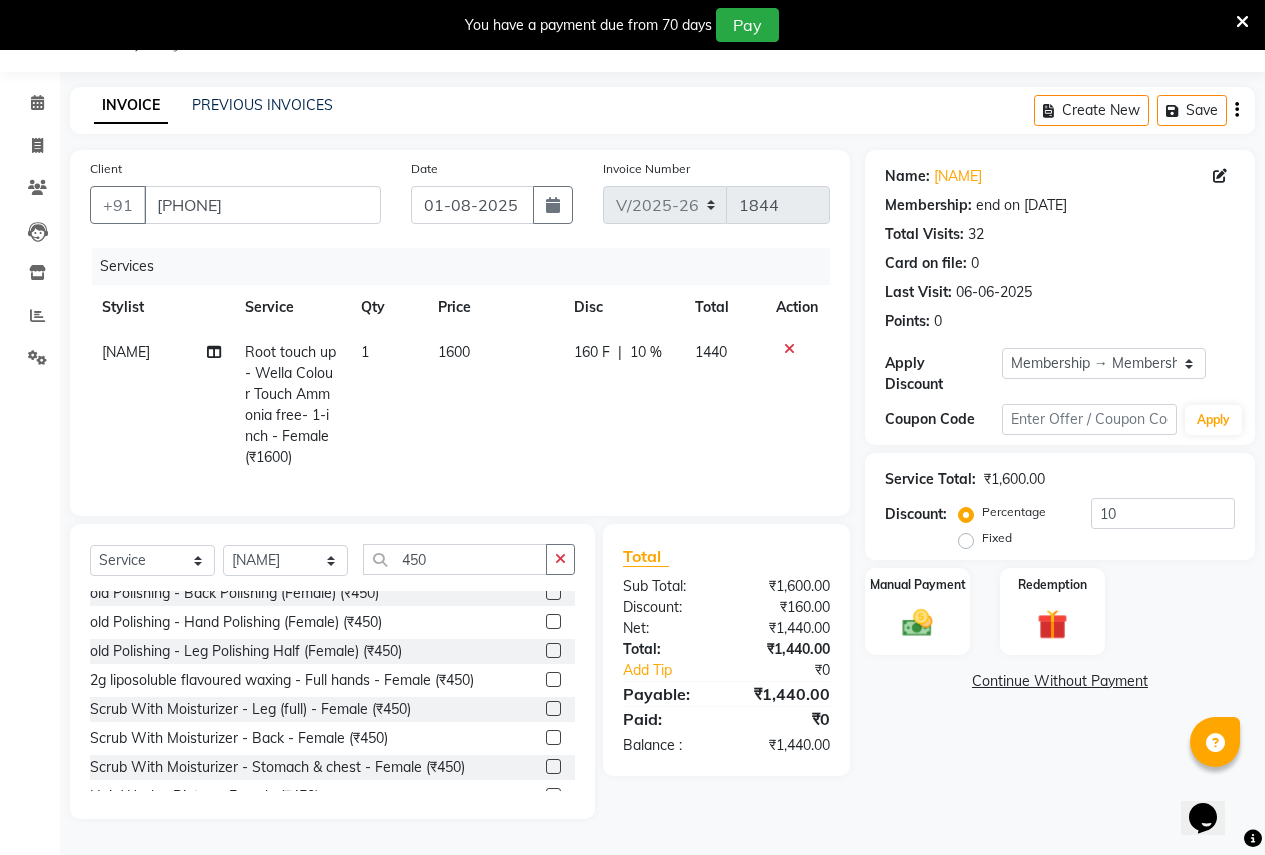 click at bounding box center [552, 680] 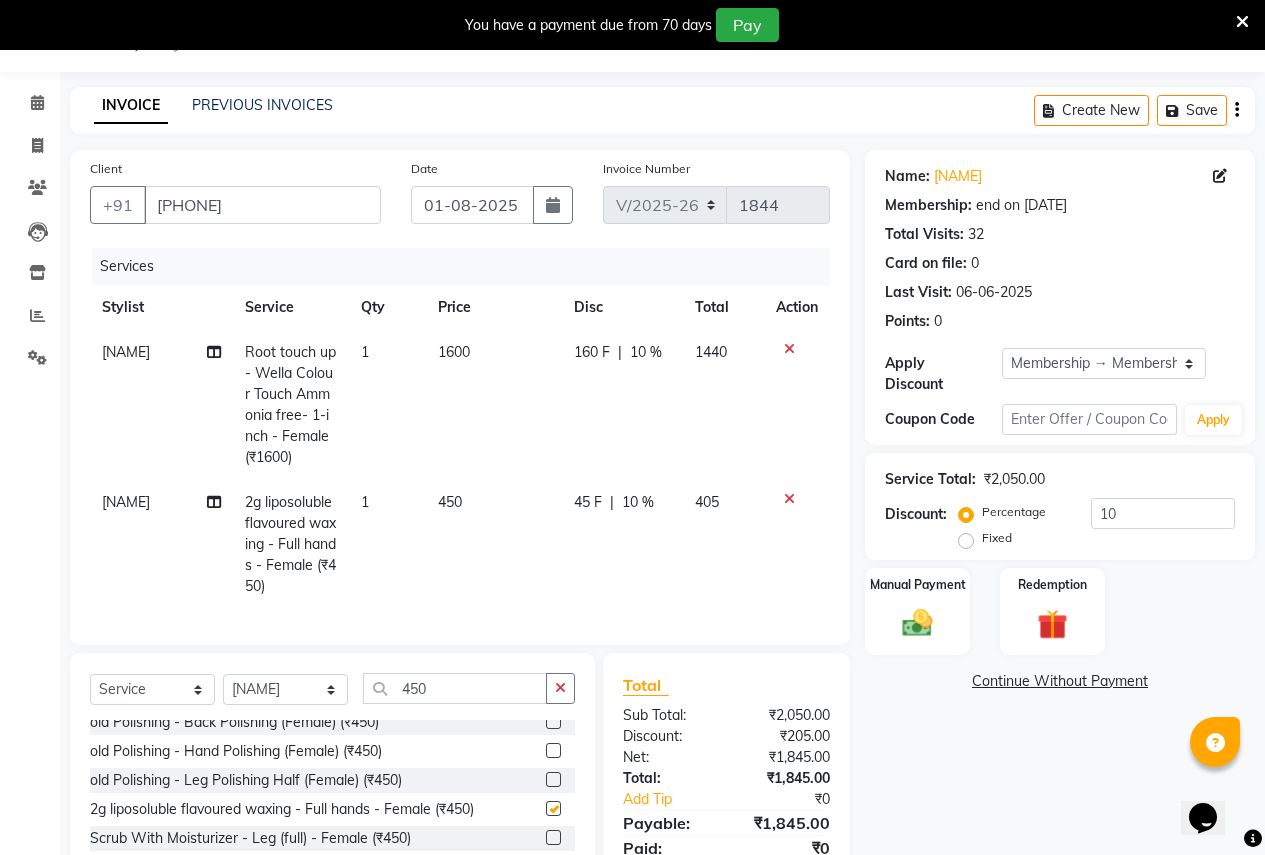 checkbox on "false" 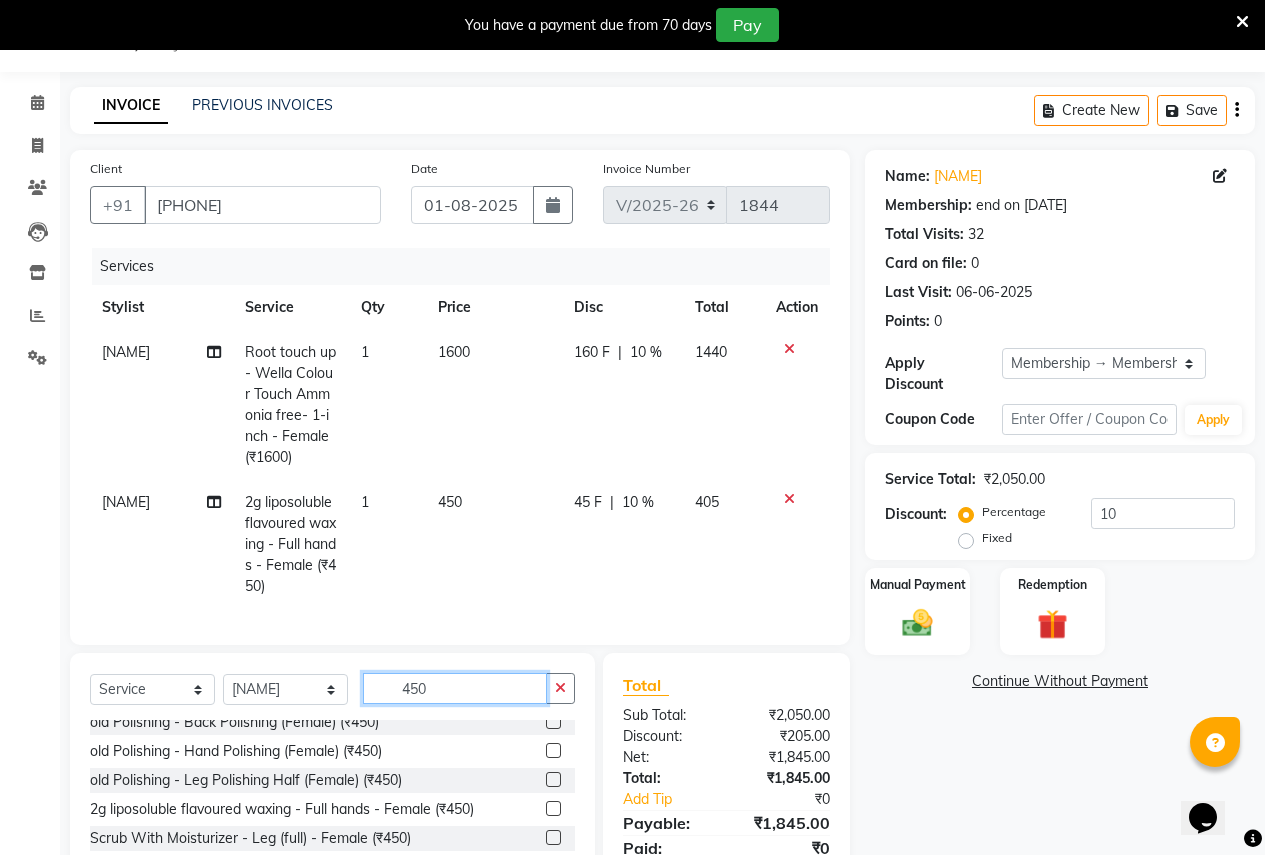 click on "450" 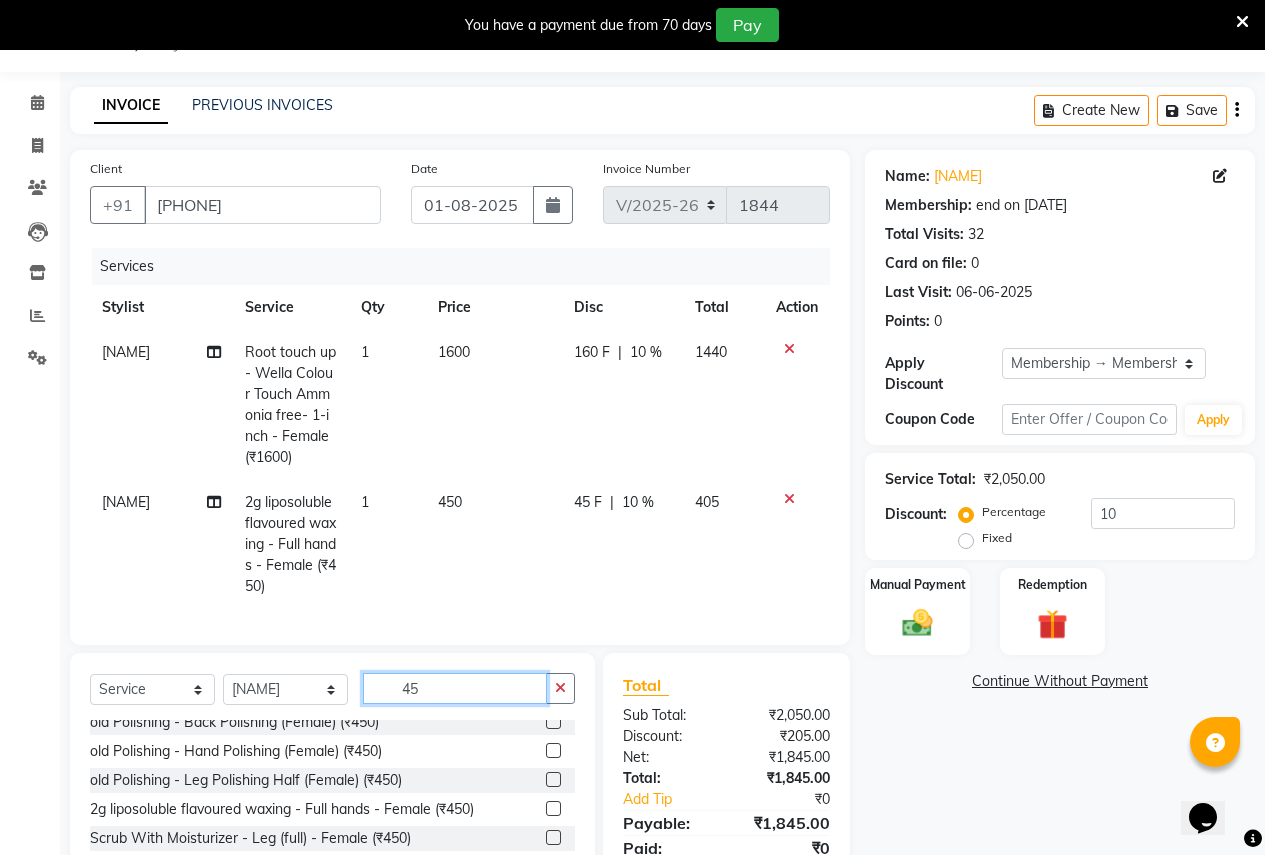 type on "4" 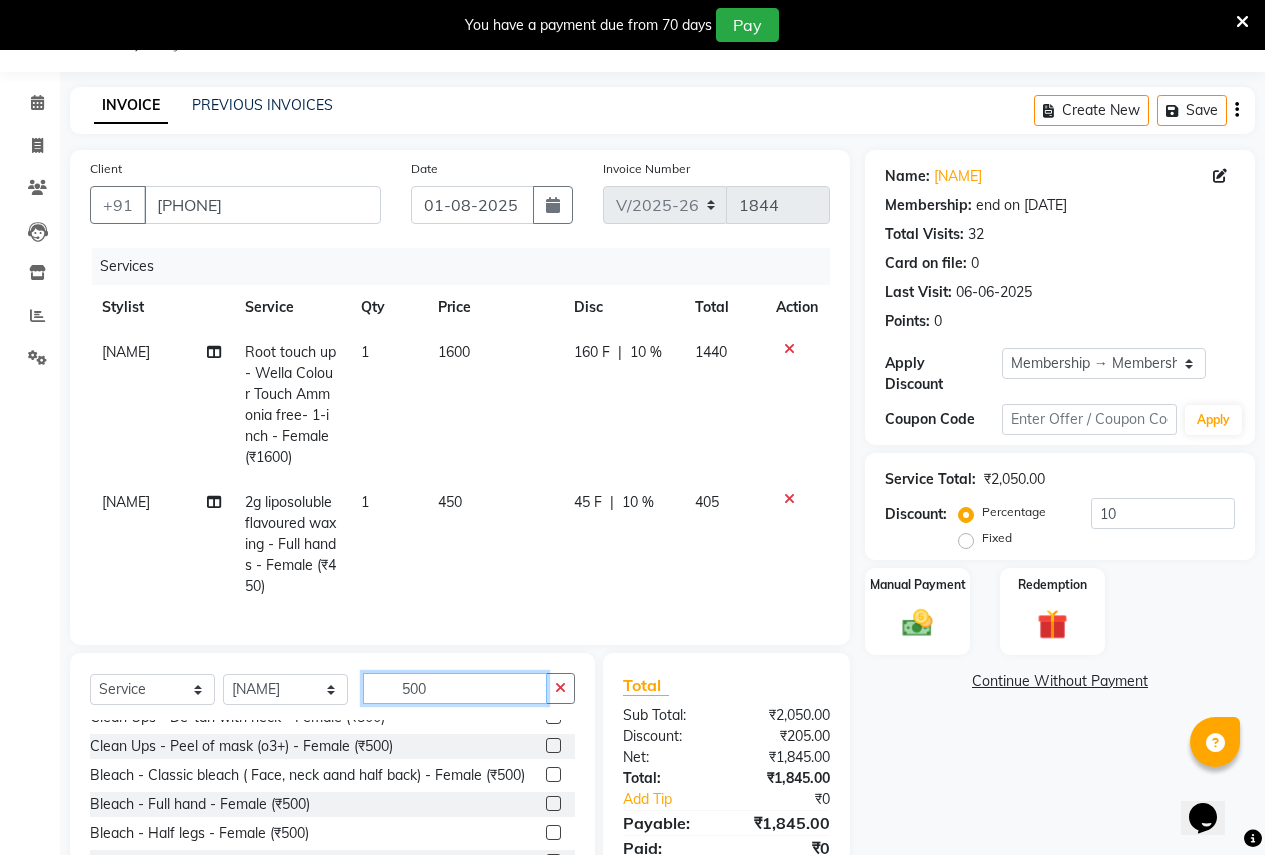 scroll, scrollTop: 239, scrollLeft: 0, axis: vertical 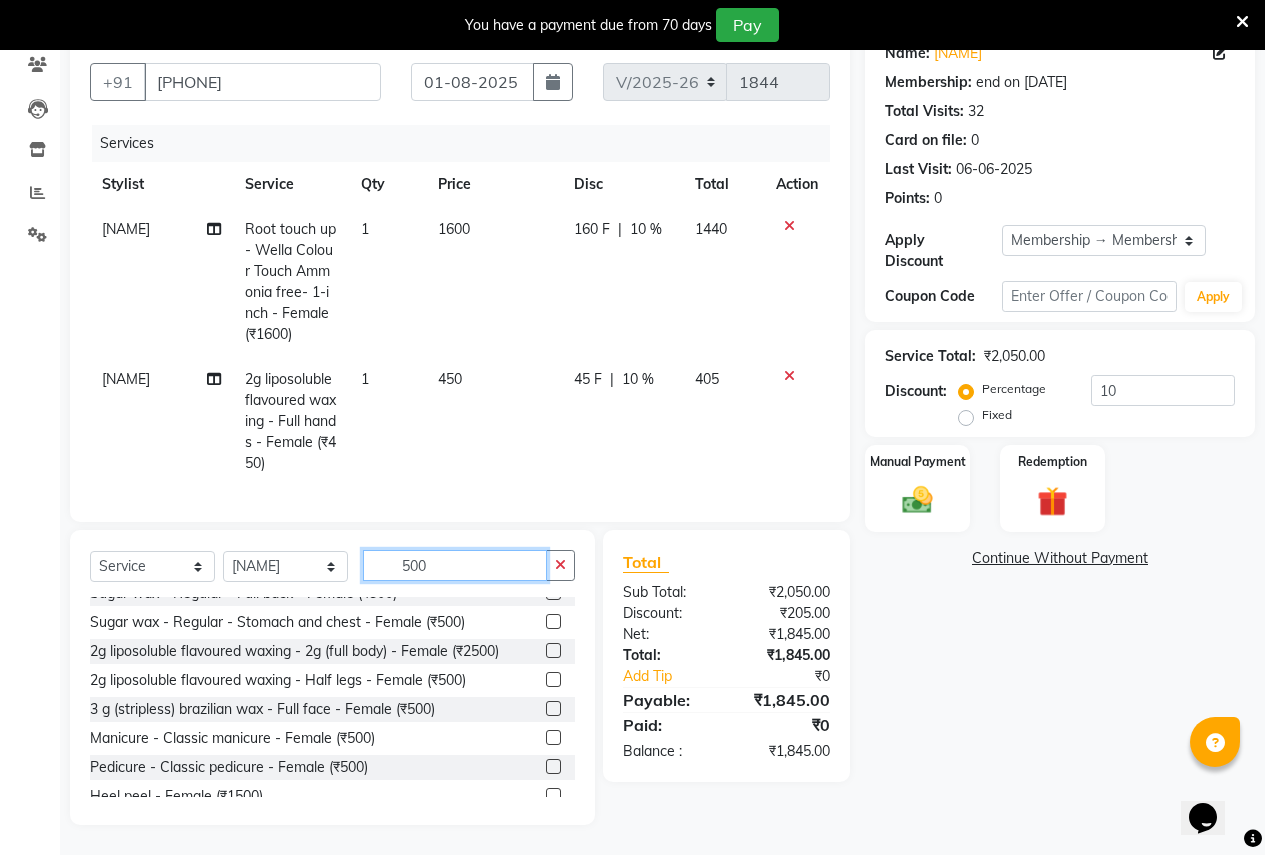 type on "500" 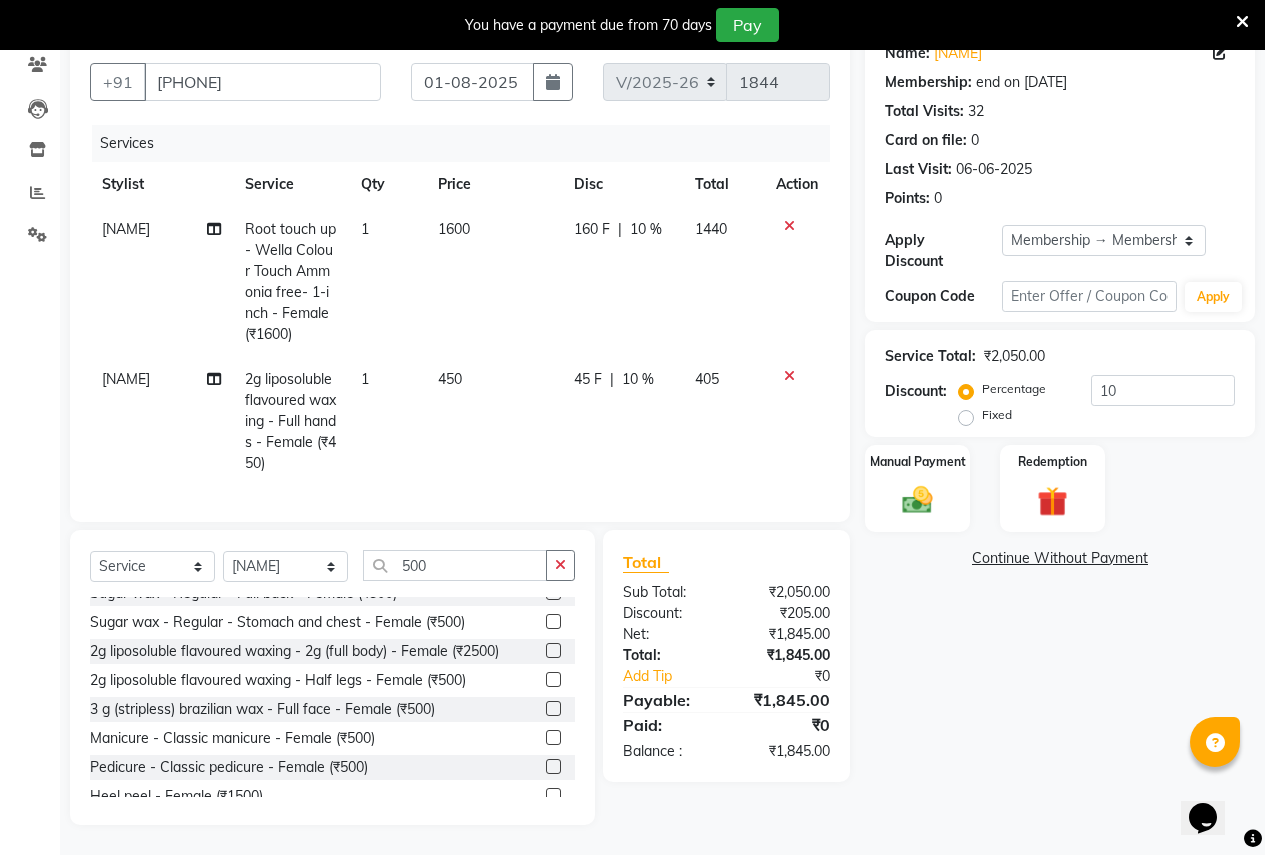 click 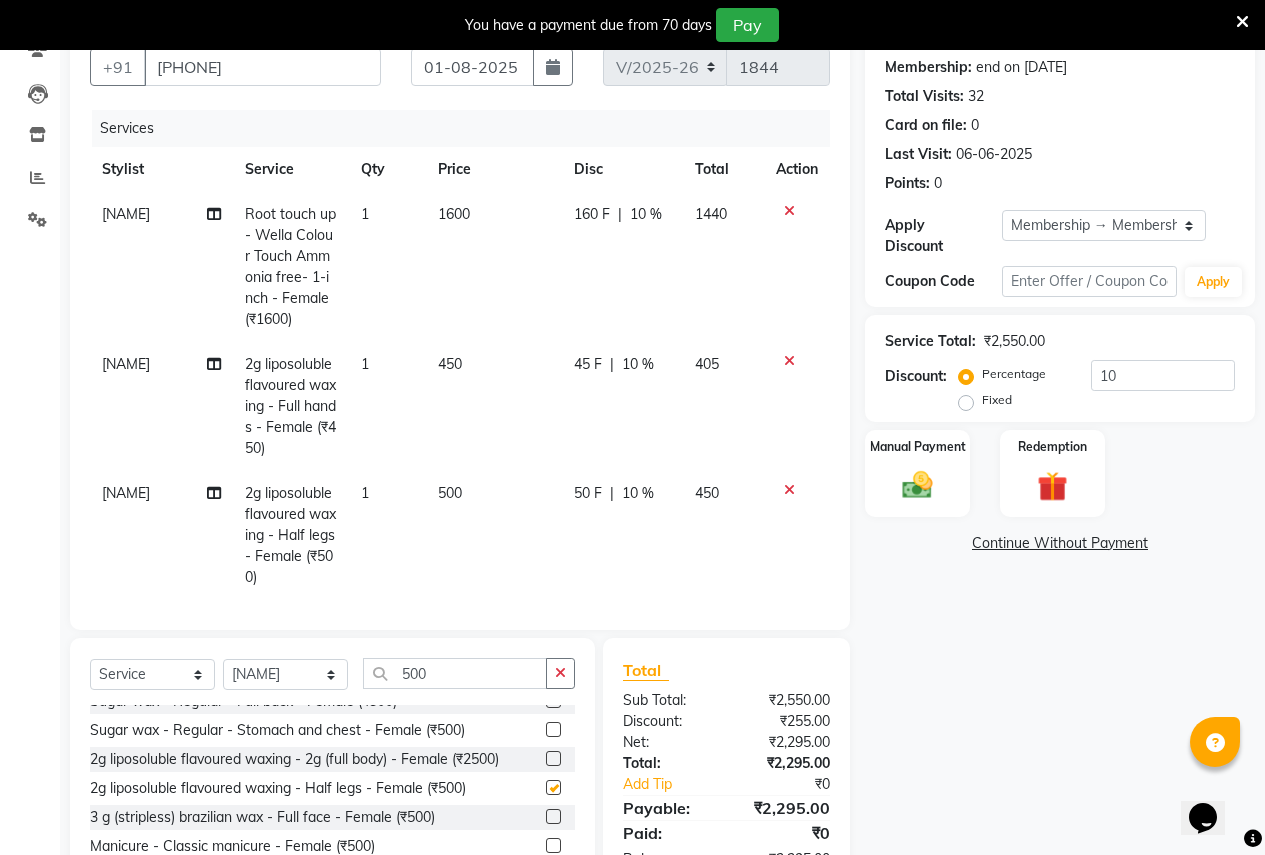 checkbox on "false" 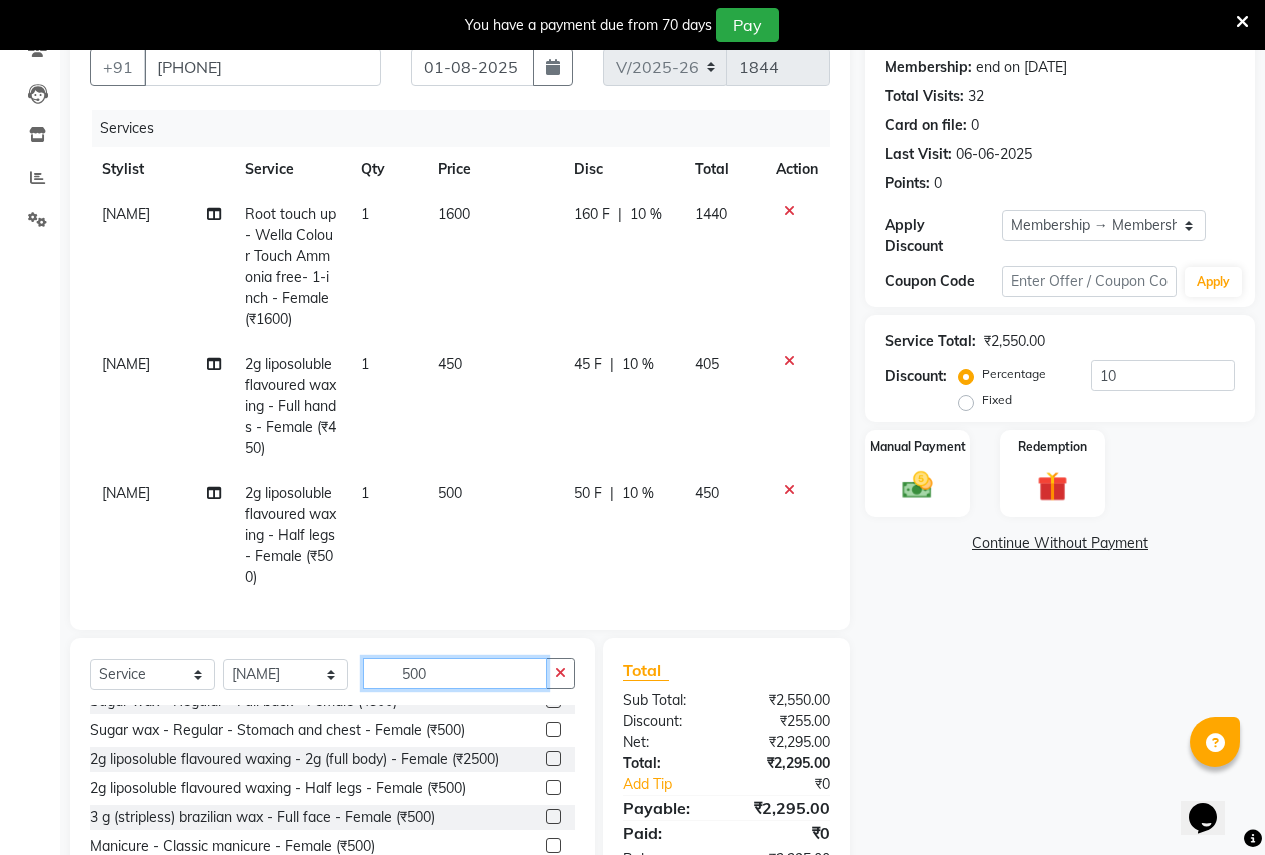 click on "500" 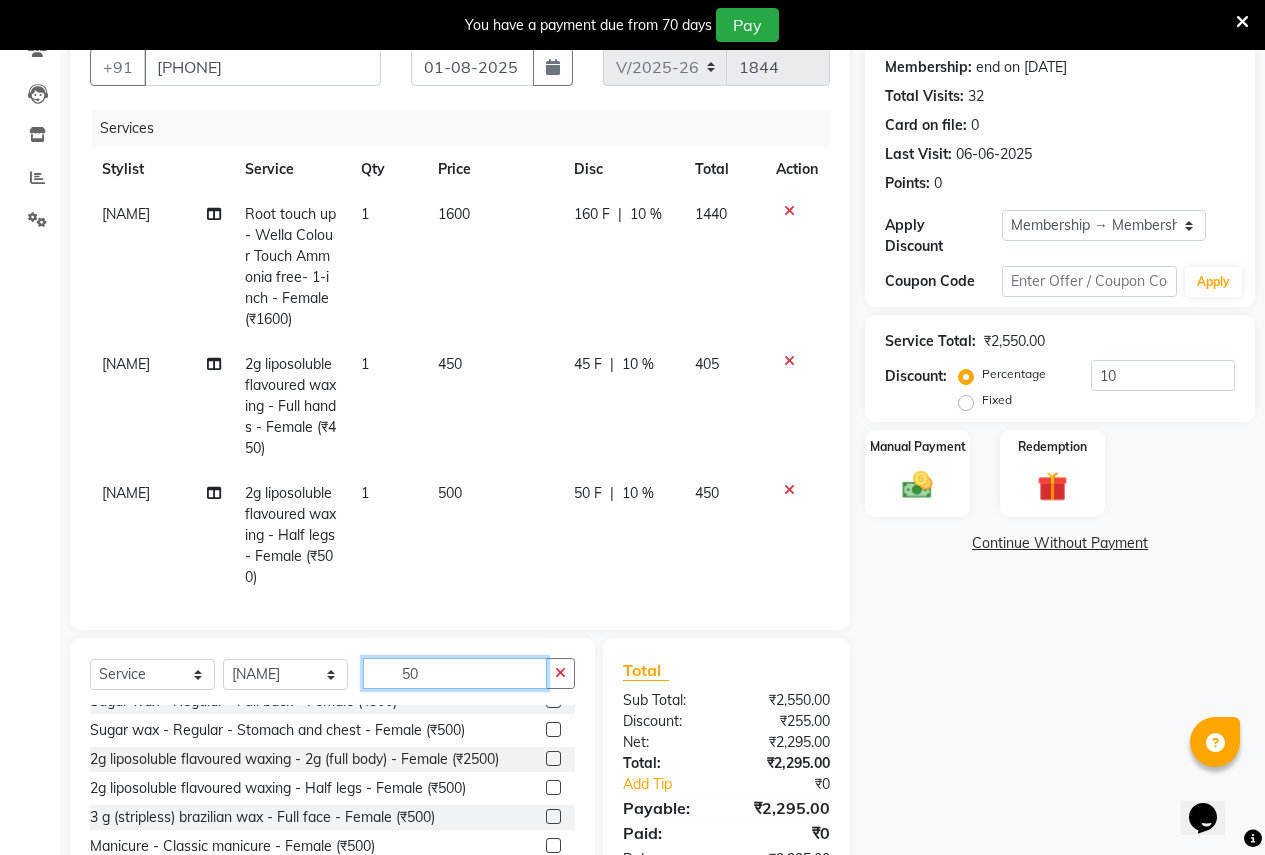 type on "5" 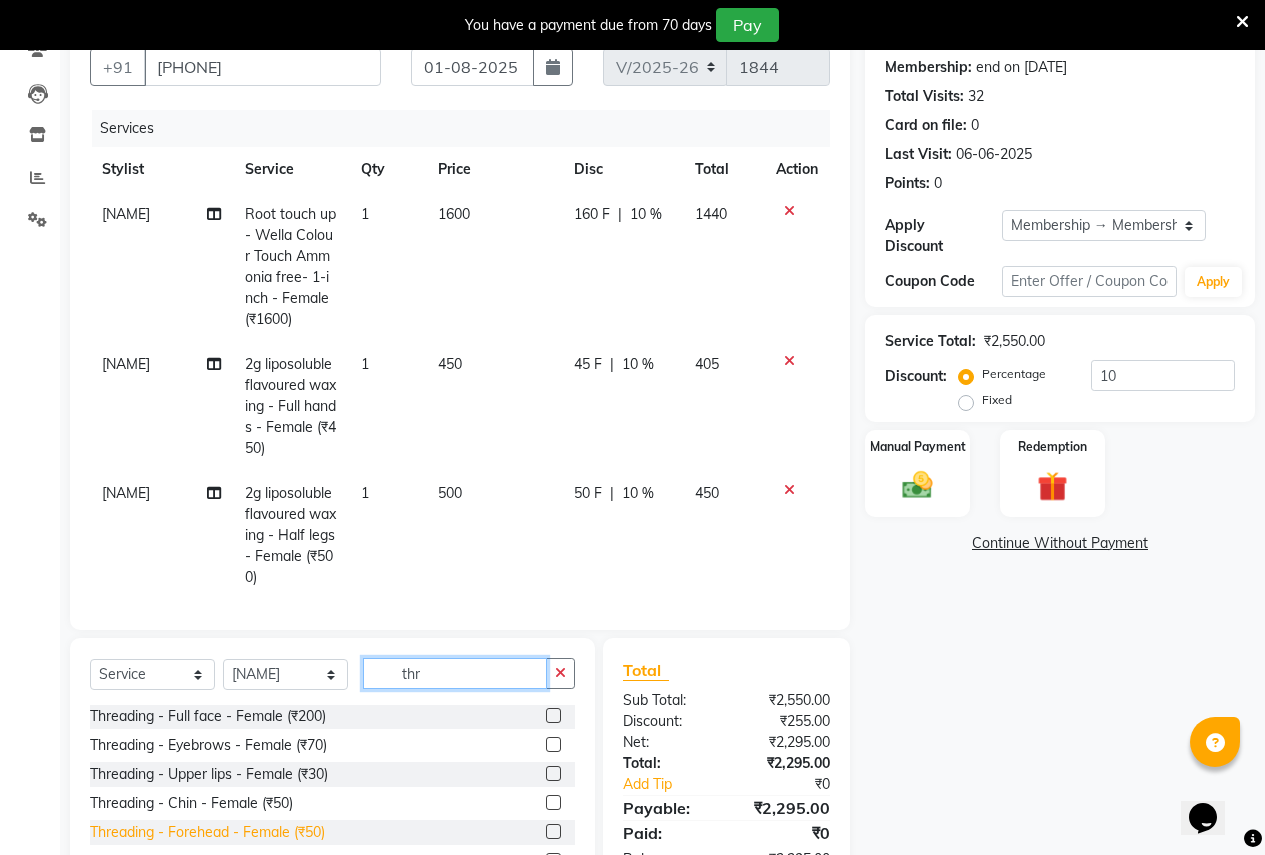 scroll, scrollTop: 264, scrollLeft: 0, axis: vertical 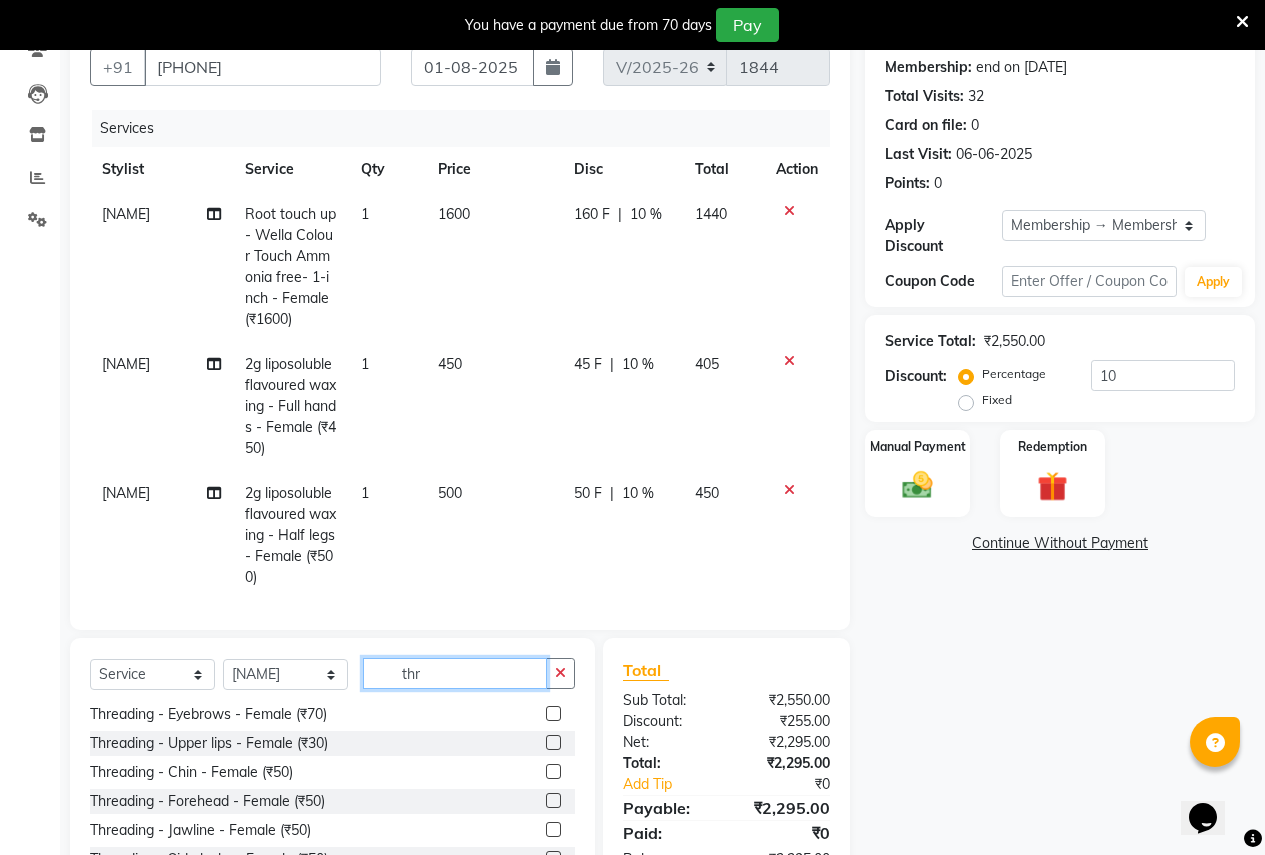 type on "thr" 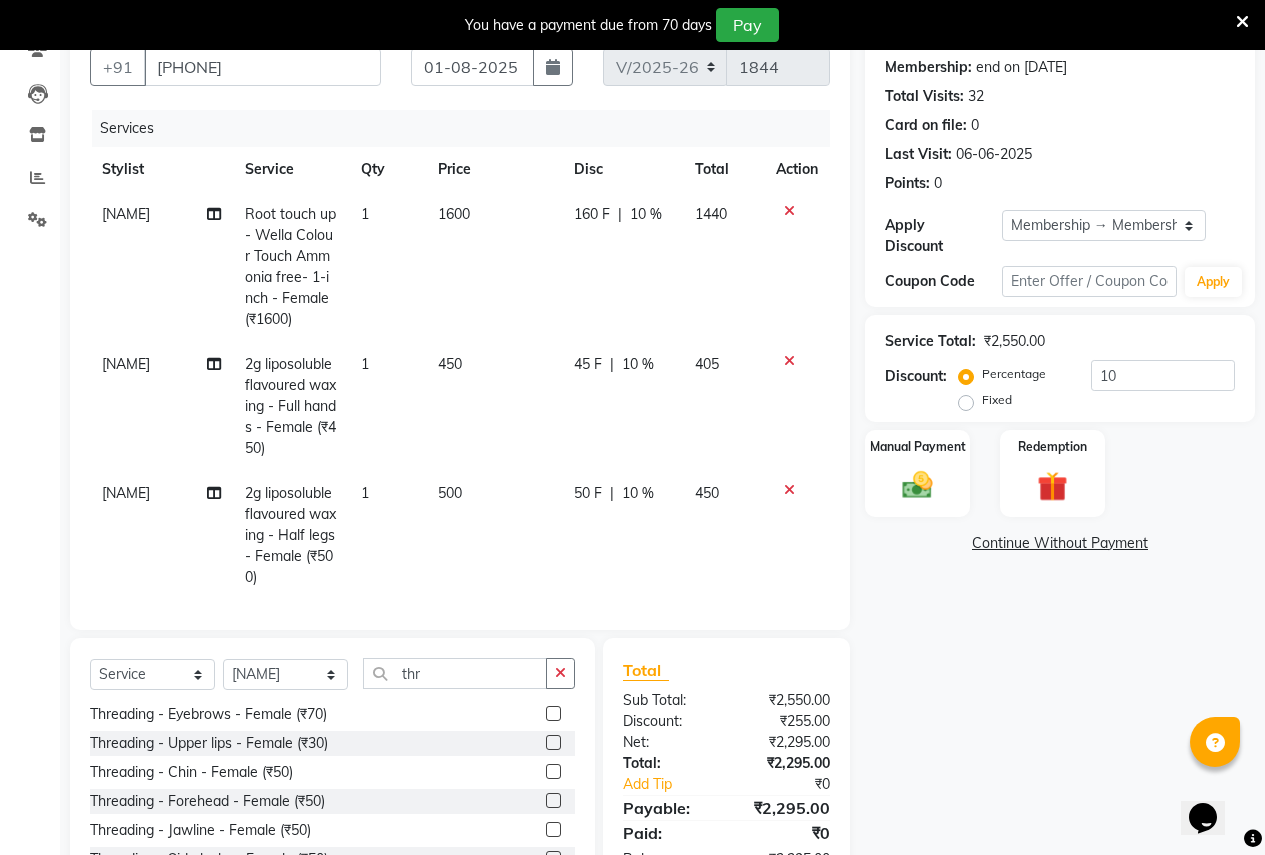 click 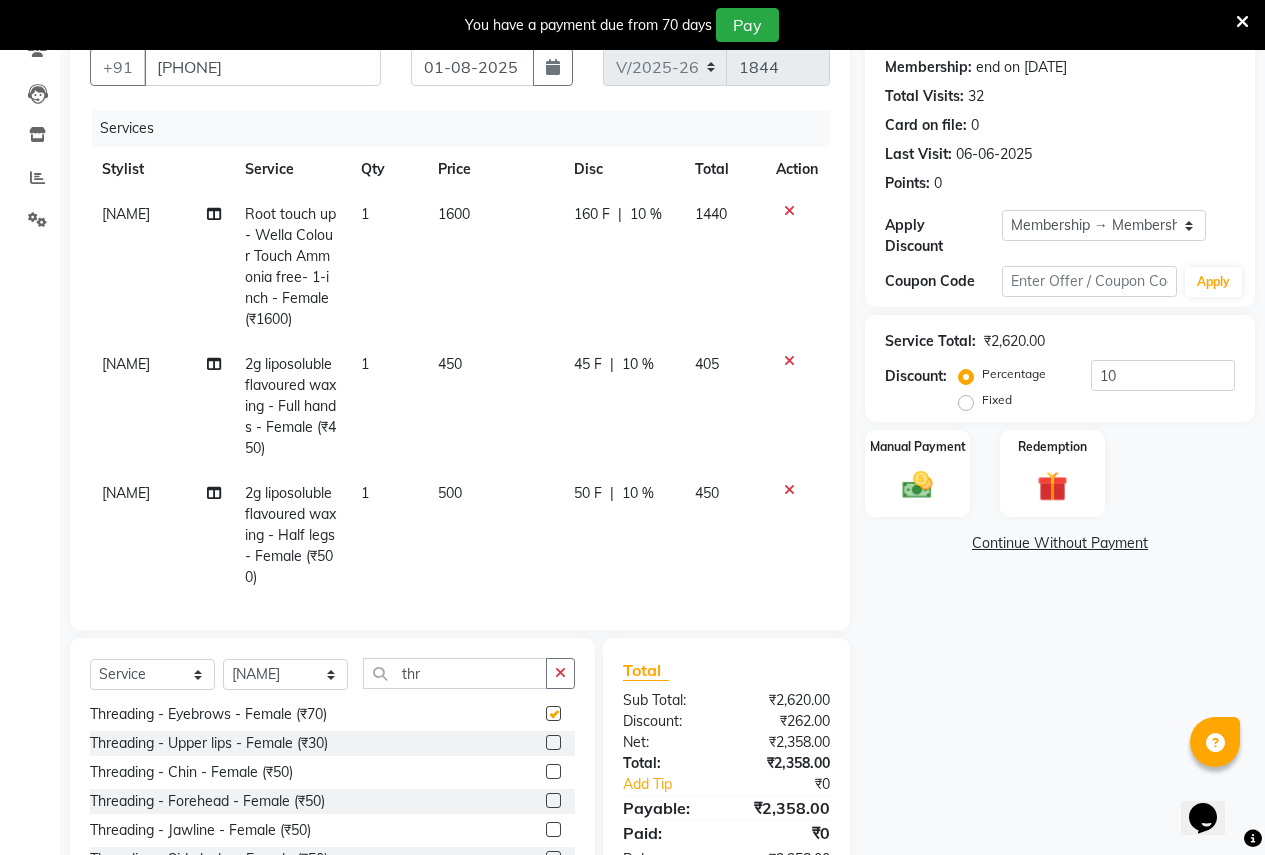 checkbox on "false" 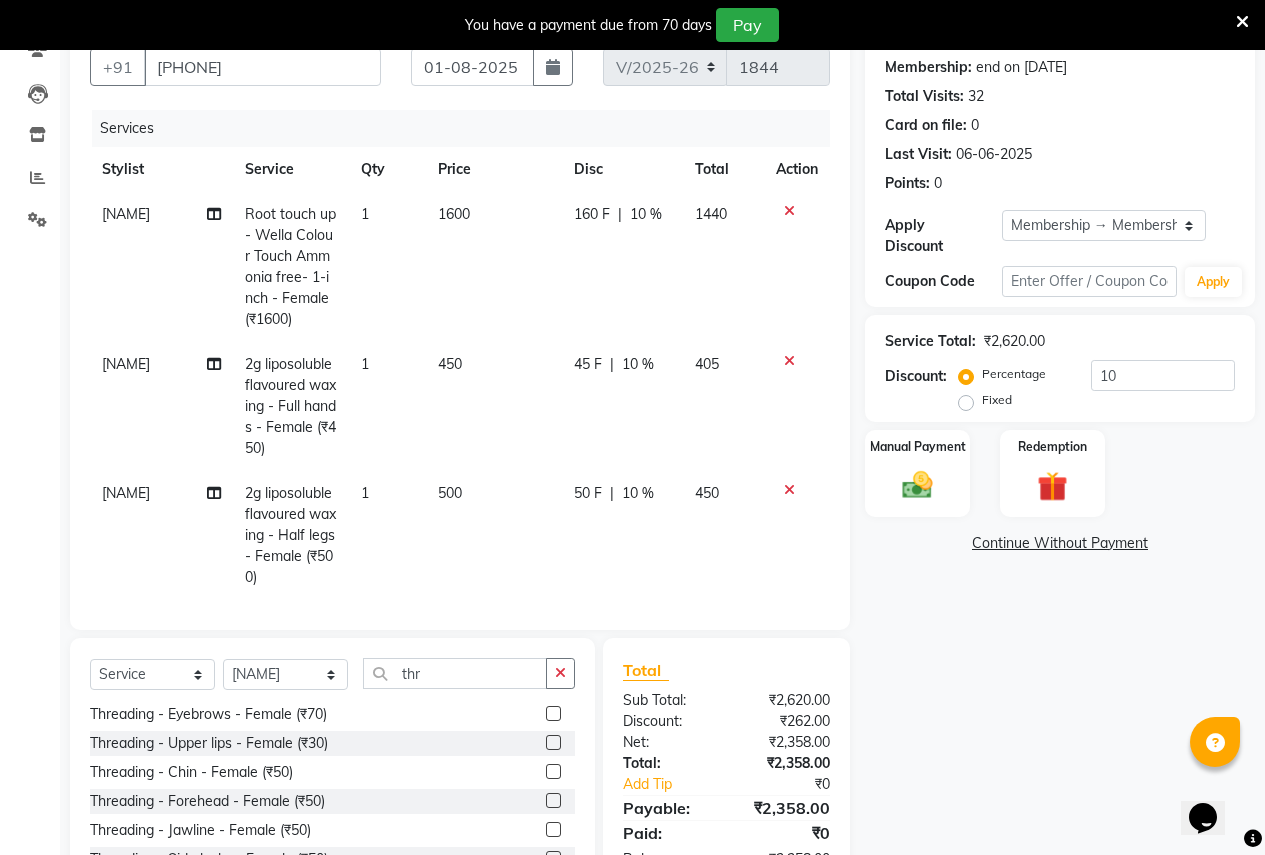 click 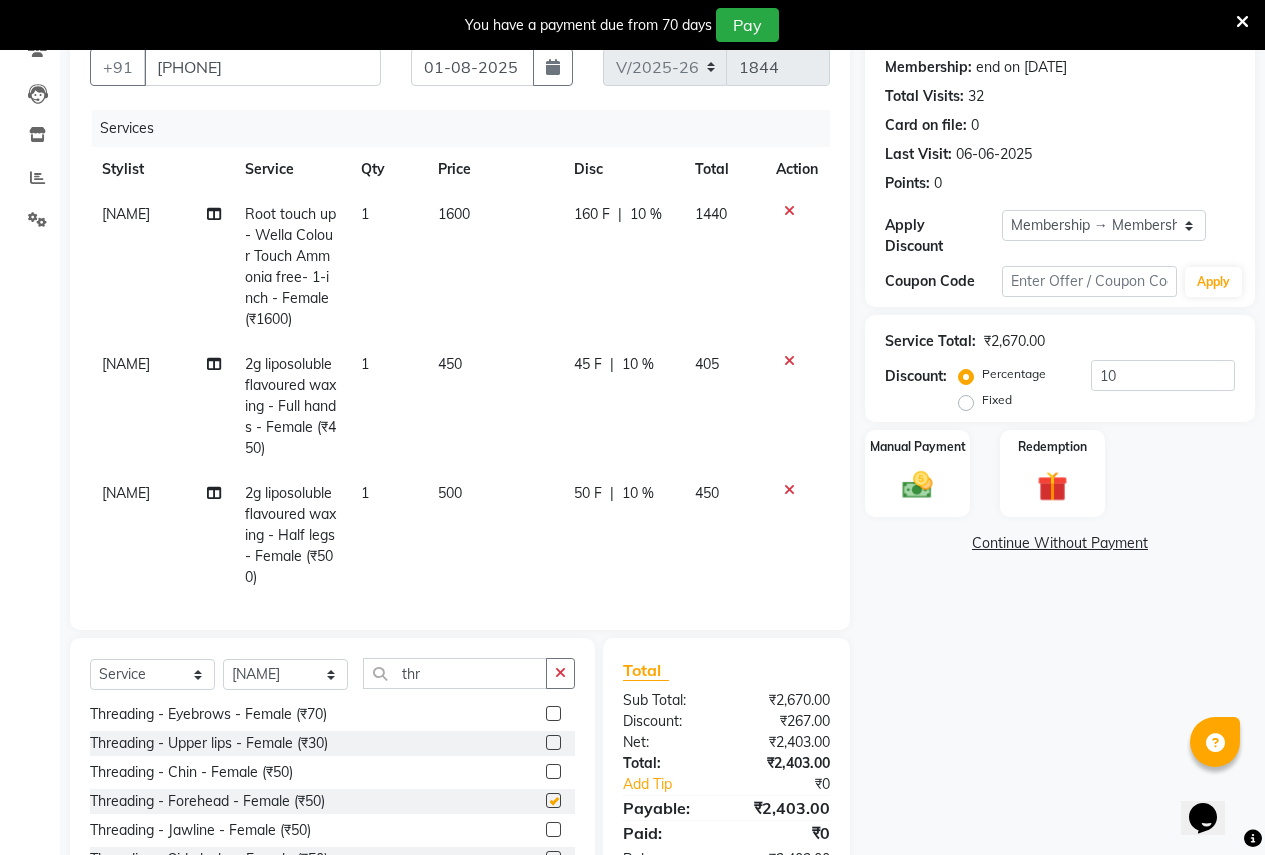 checkbox on "false" 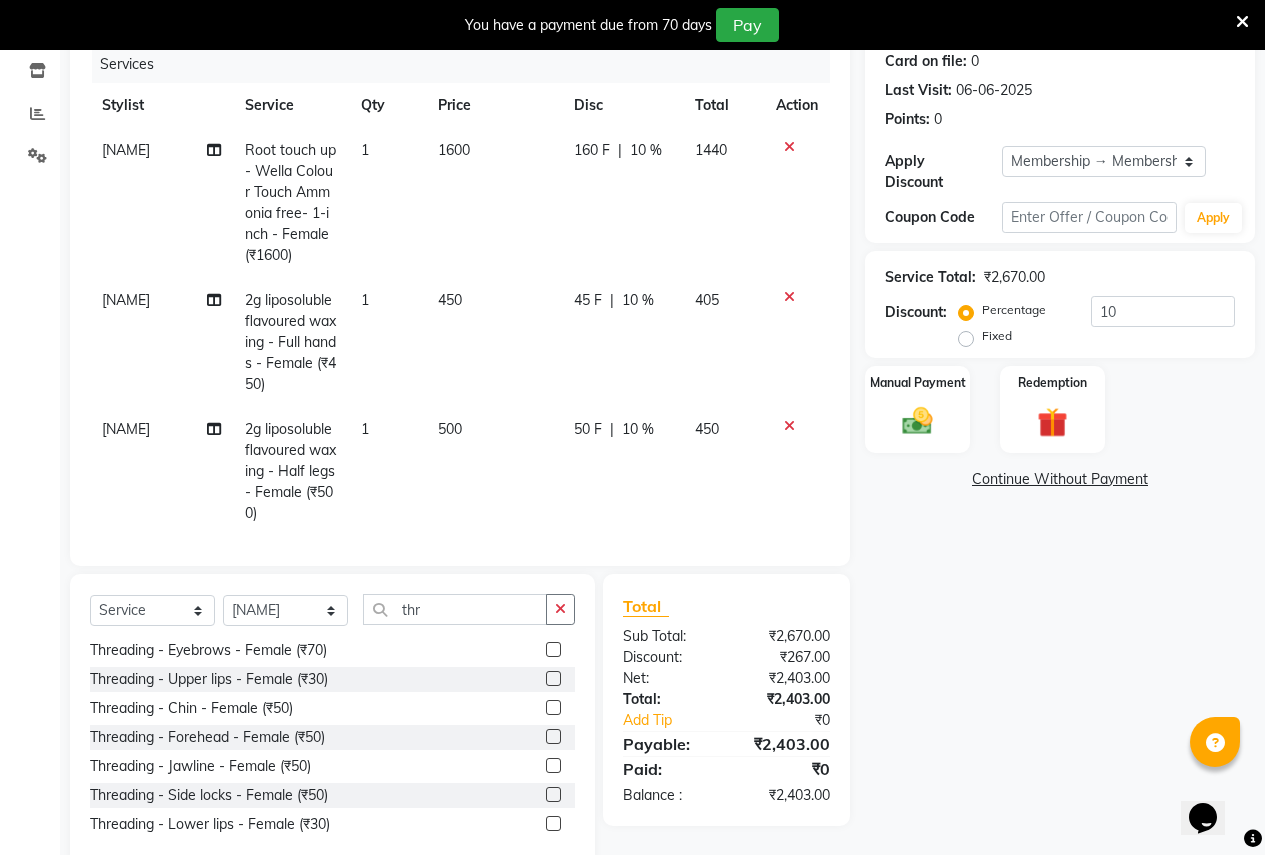 scroll, scrollTop: 288, scrollLeft: 0, axis: vertical 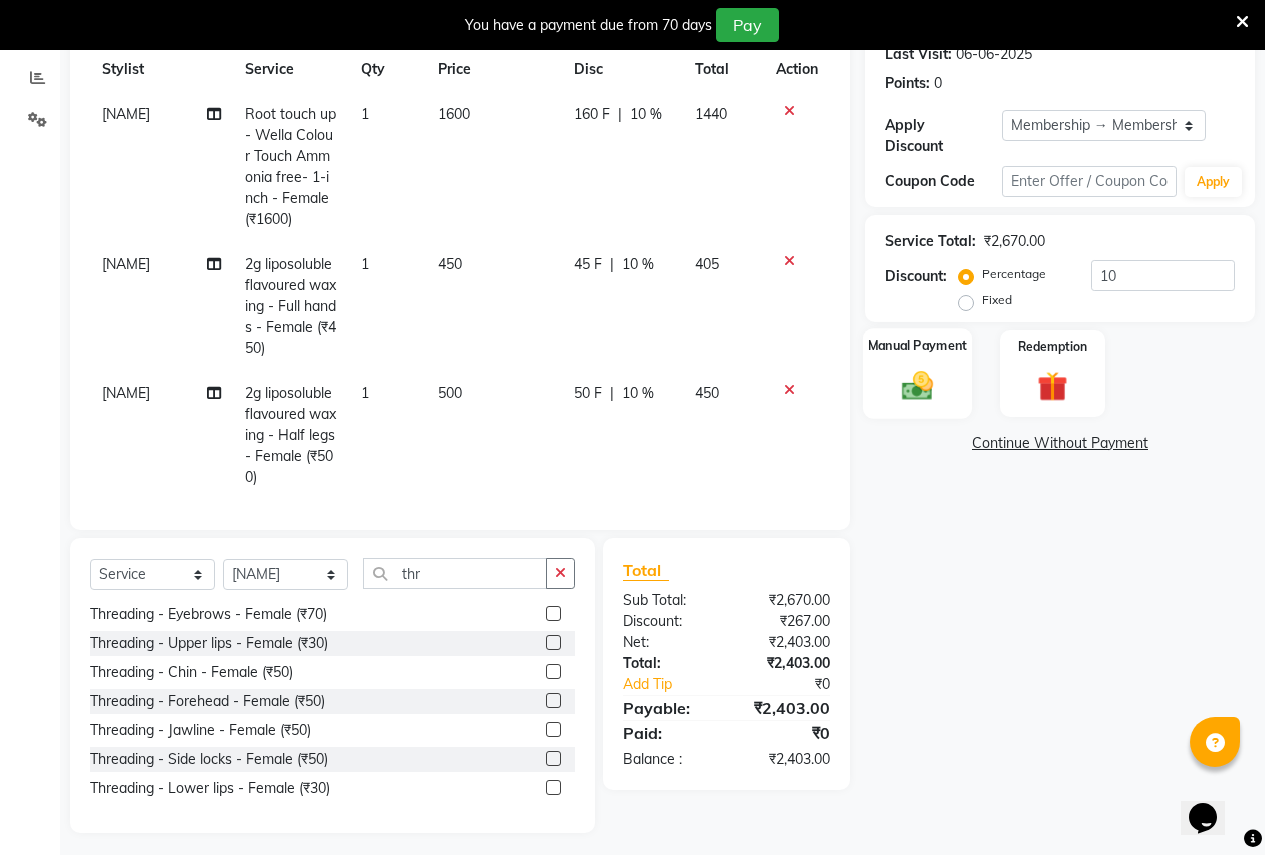 click on "Manual Payment" 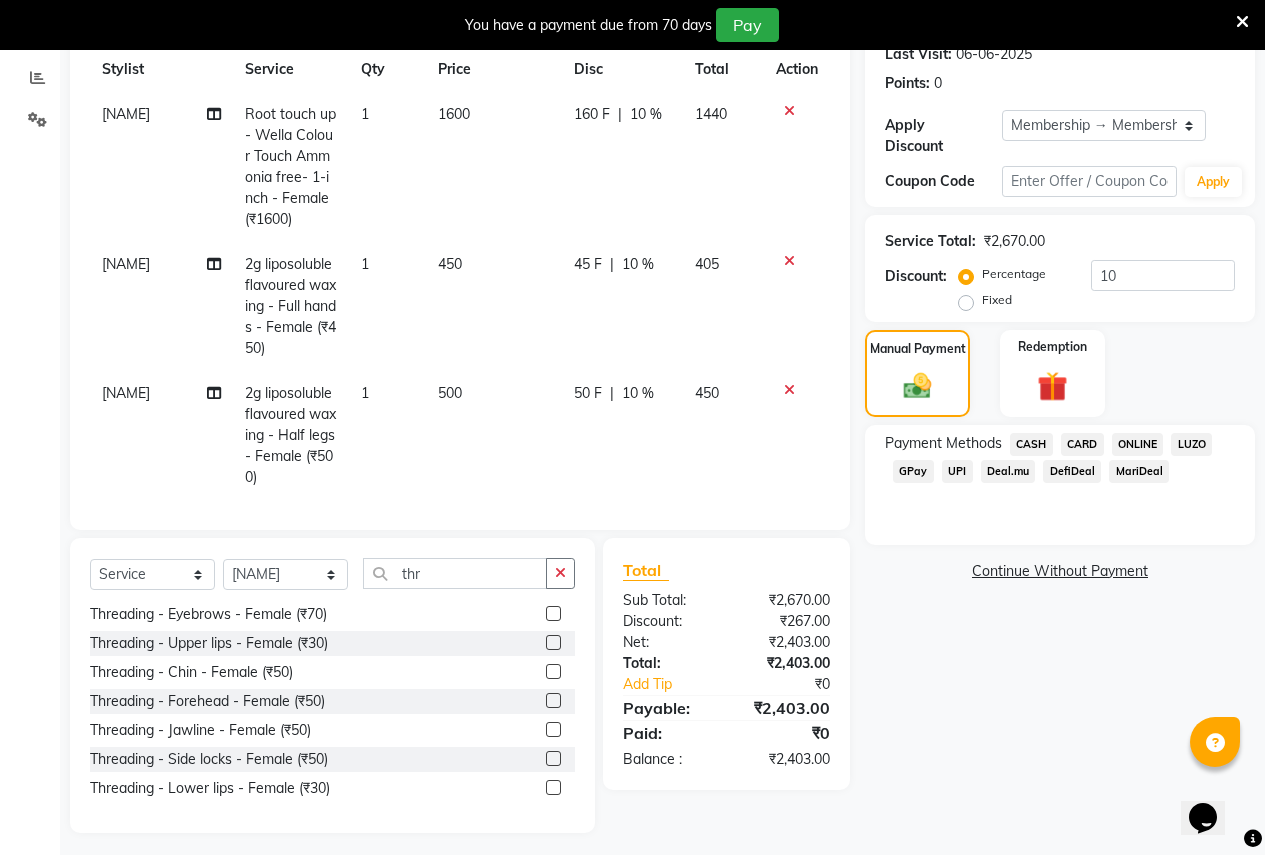click on "ONLINE" 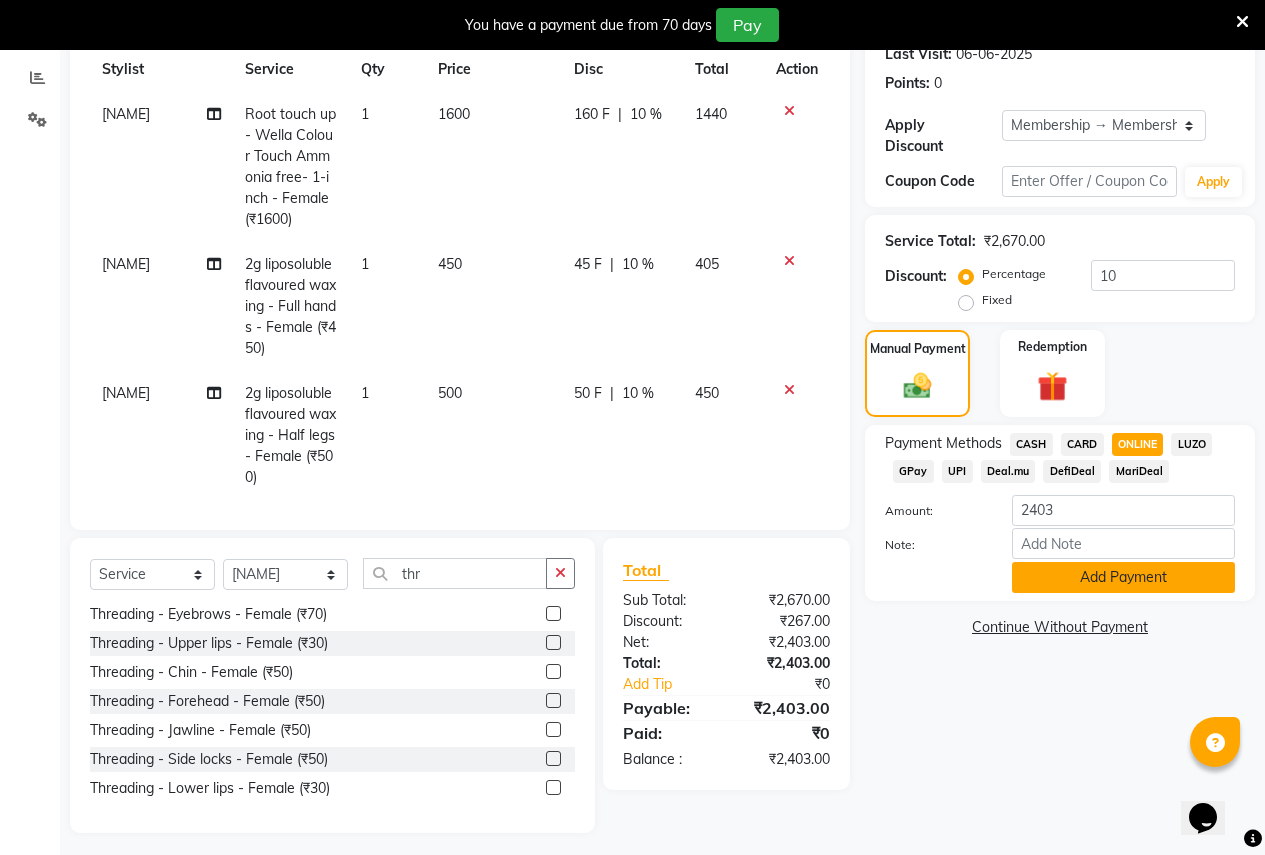click on "Add Payment" 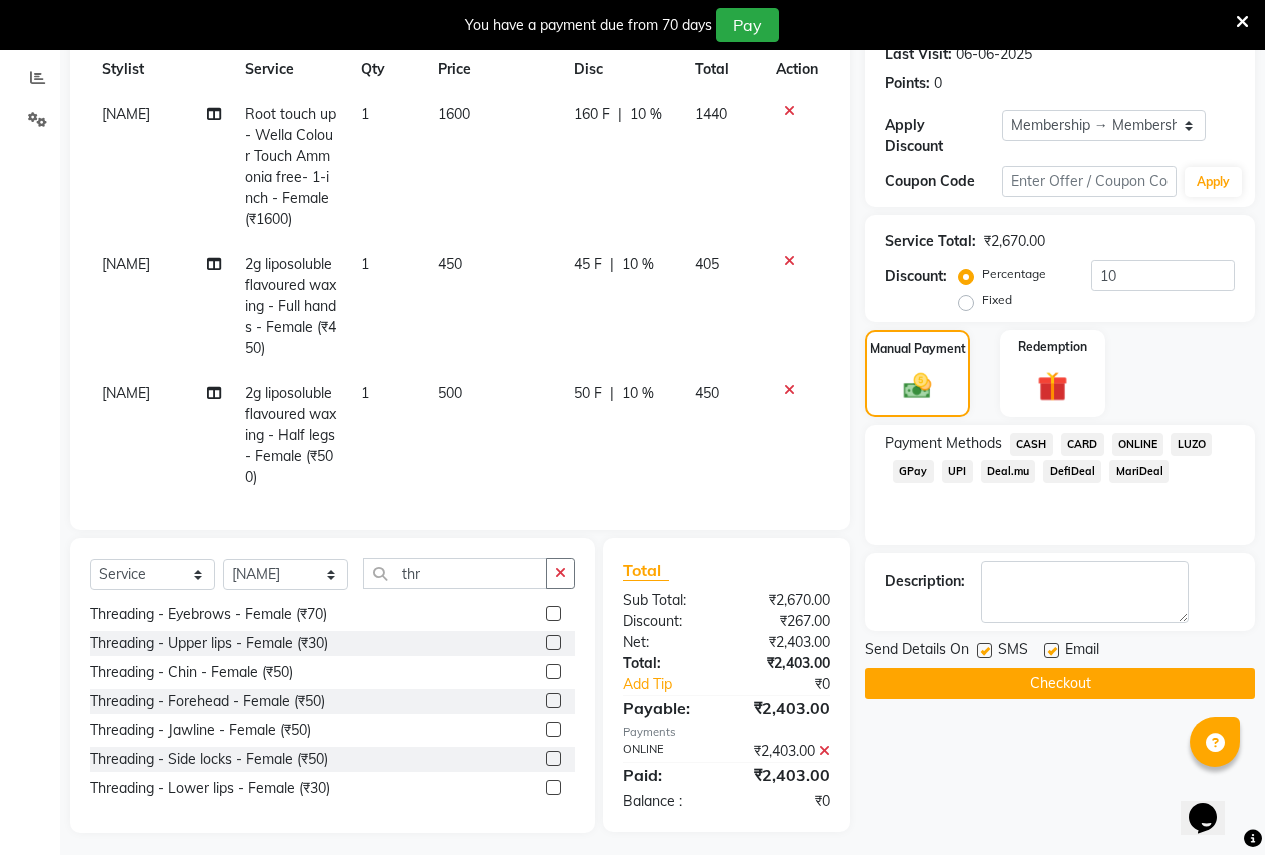 click on "Checkout" 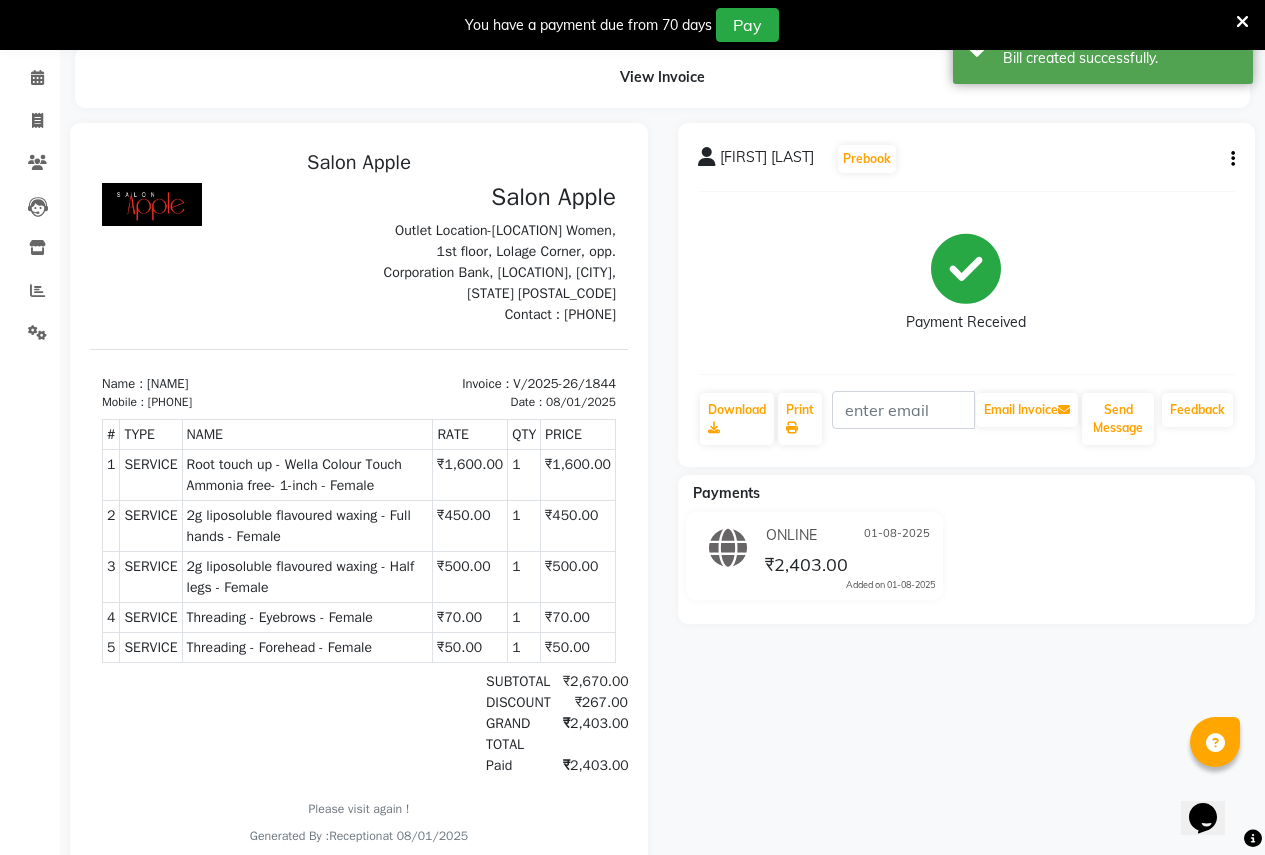 scroll, scrollTop: 0, scrollLeft: 0, axis: both 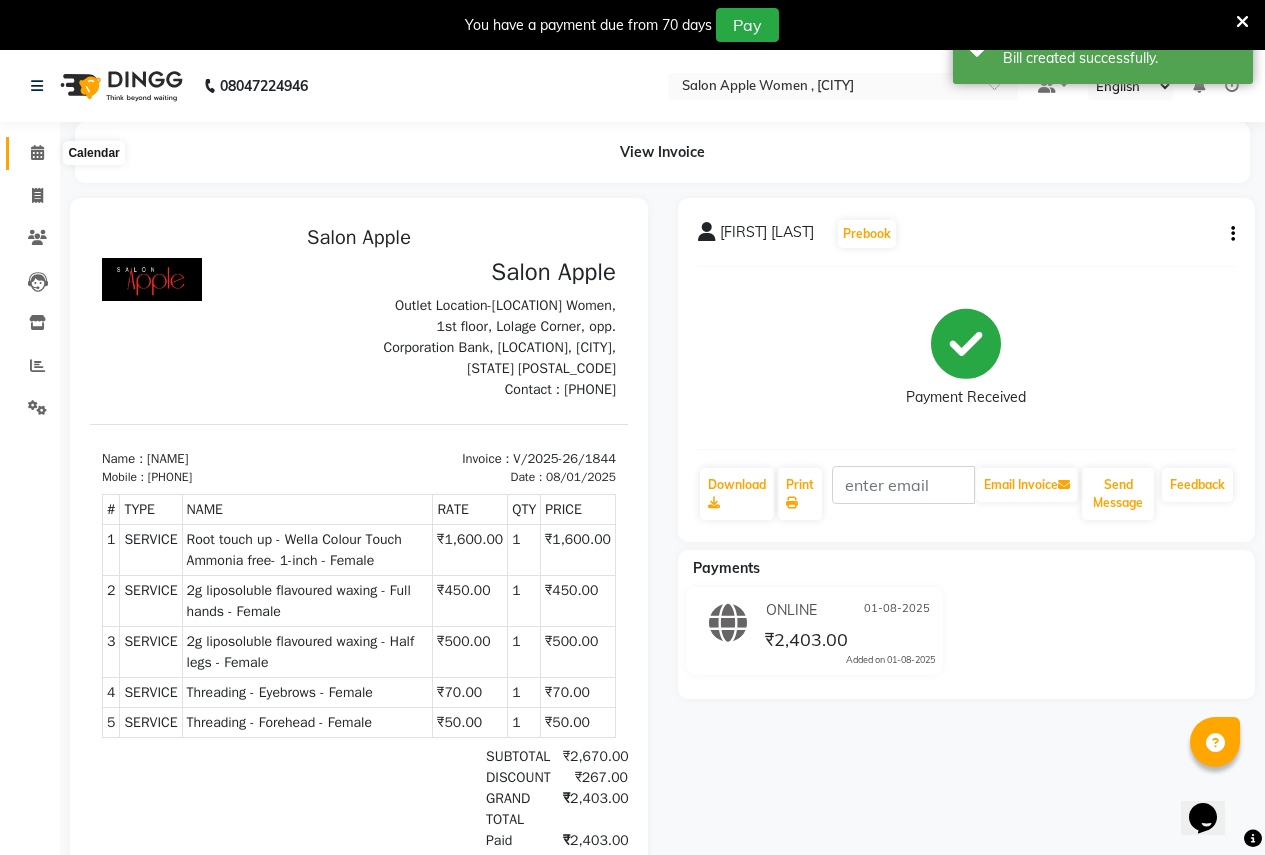 click 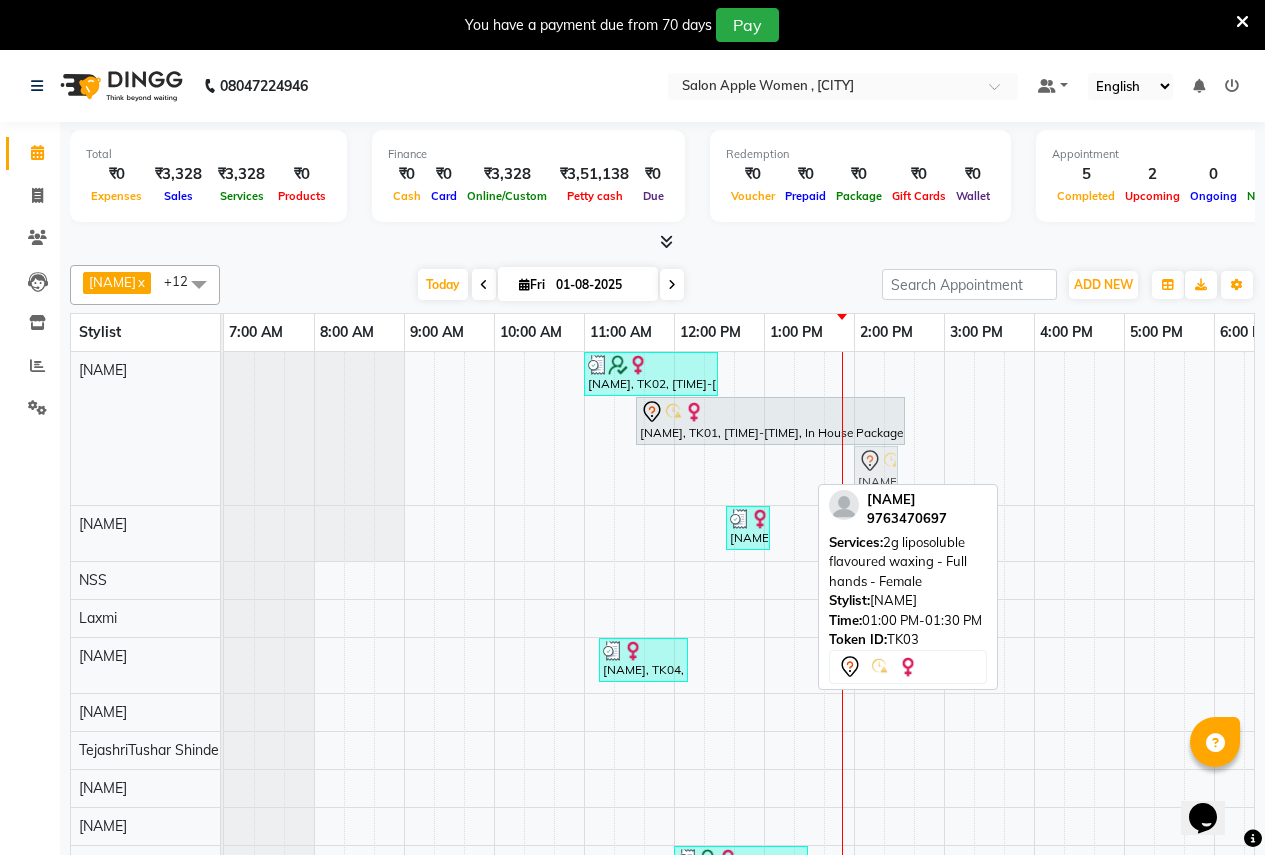 drag, startPoint x: 790, startPoint y: 464, endPoint x: 886, endPoint y: 464, distance: 96 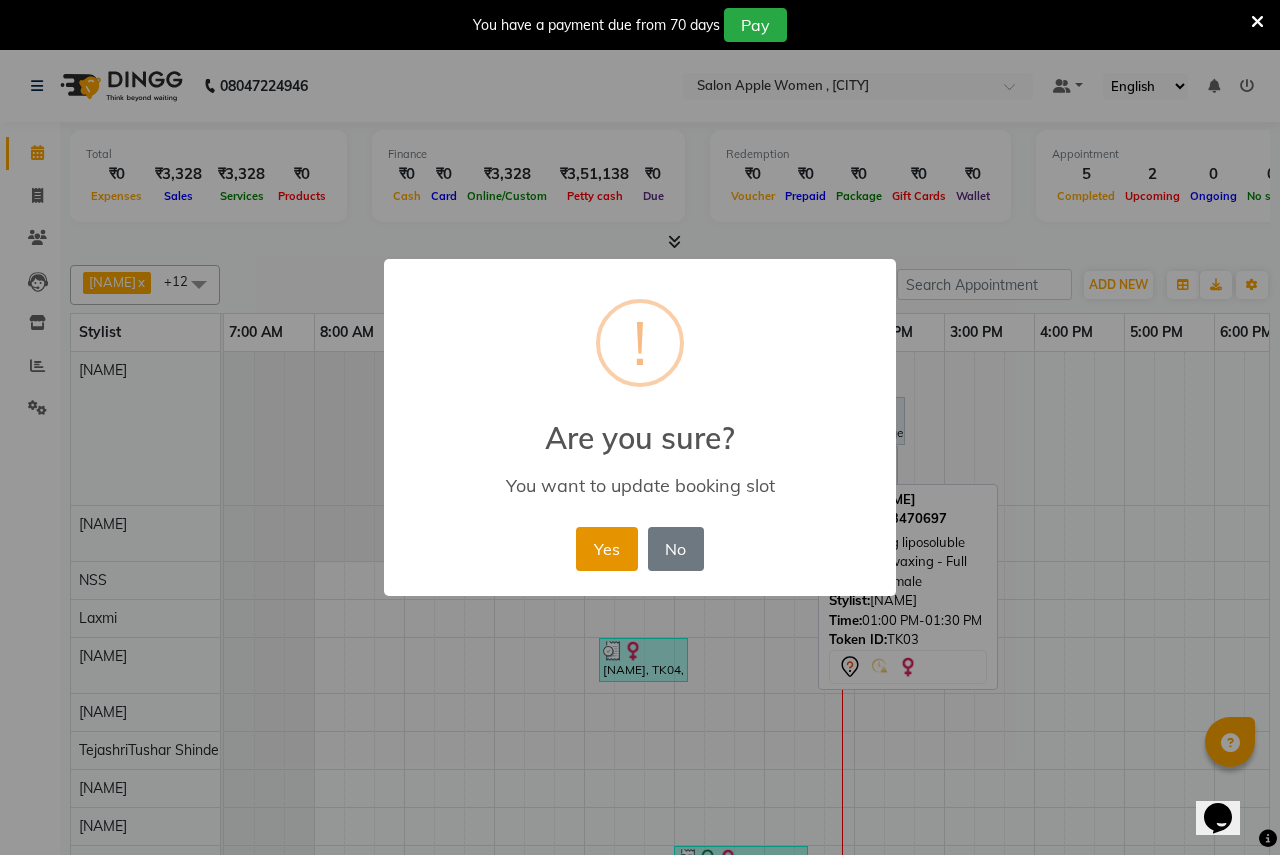 click on "Yes" at bounding box center (606, 549) 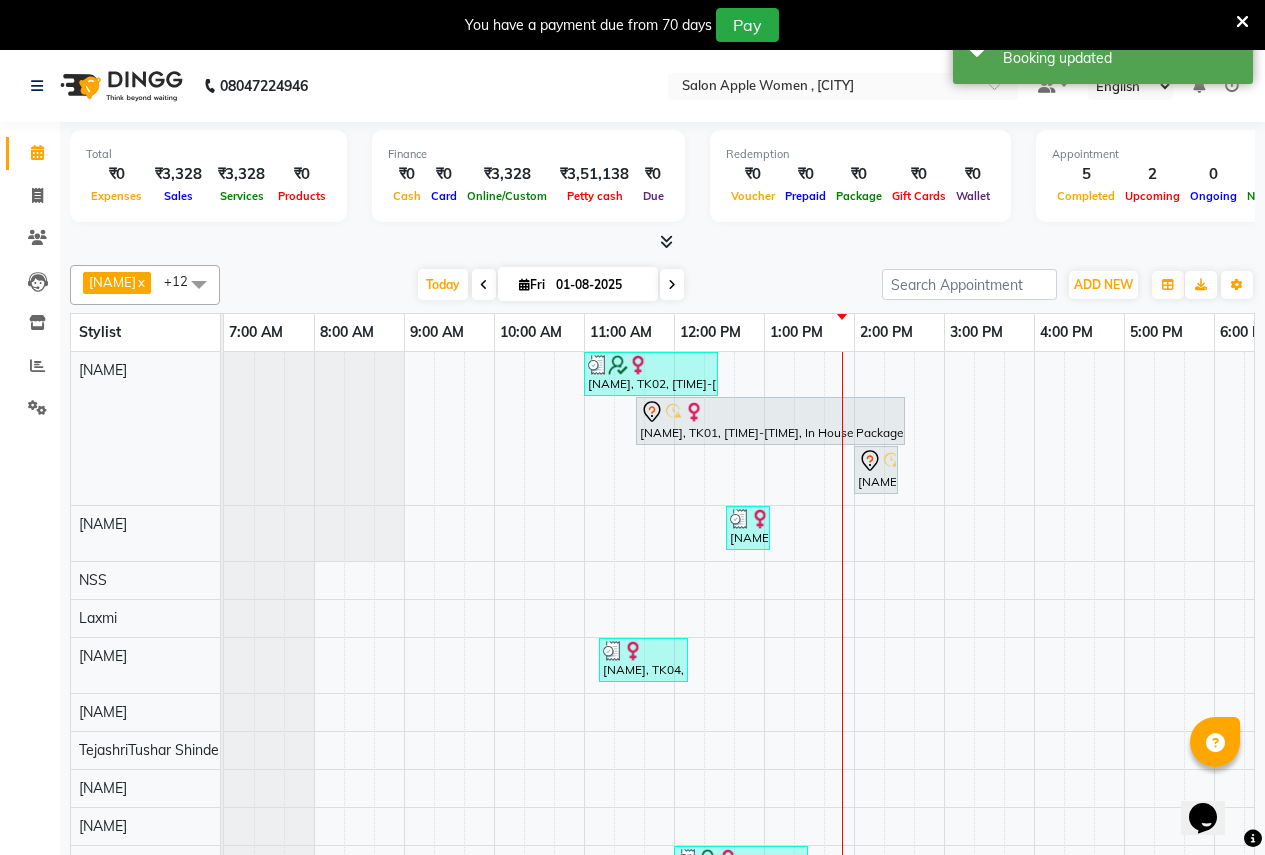 click at bounding box center [672, 284] 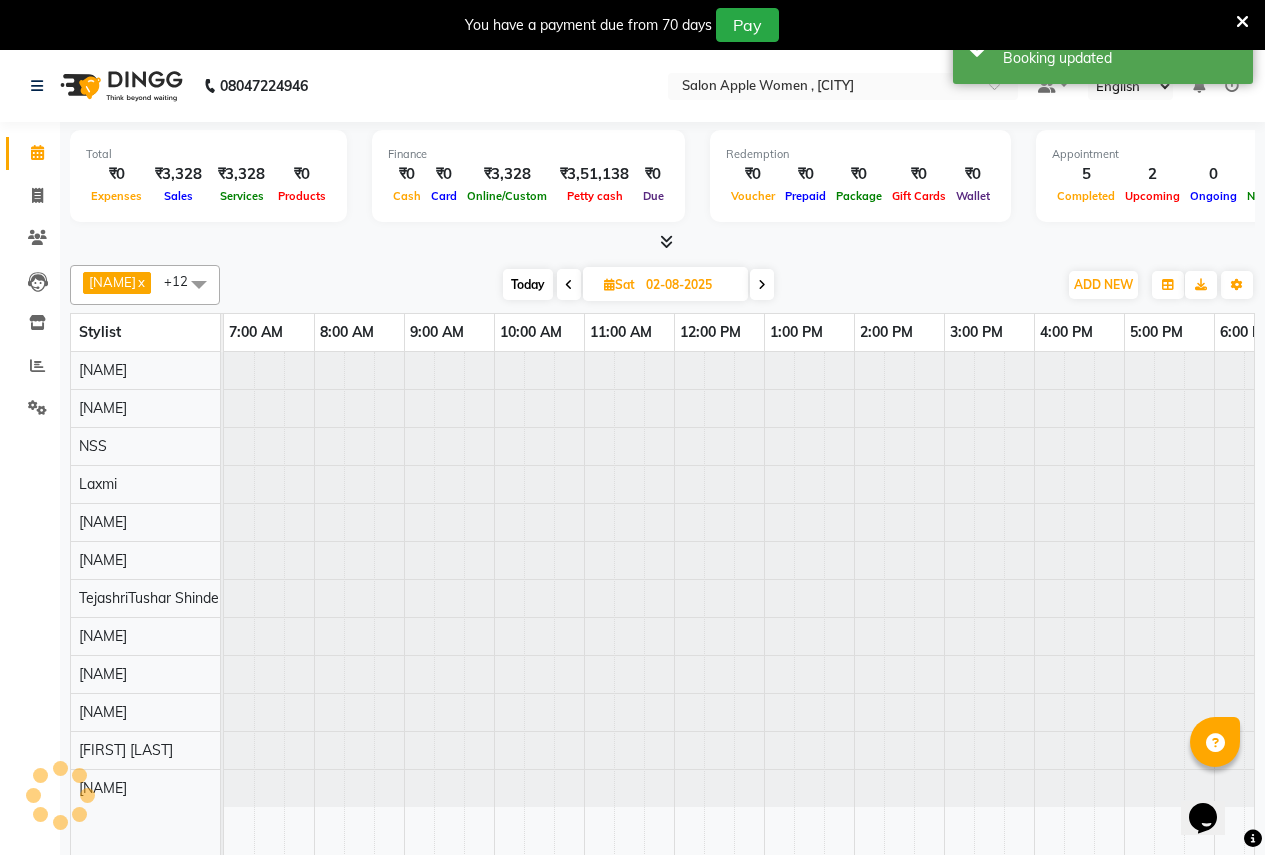 scroll, scrollTop: 0, scrollLeft: 410, axis: horizontal 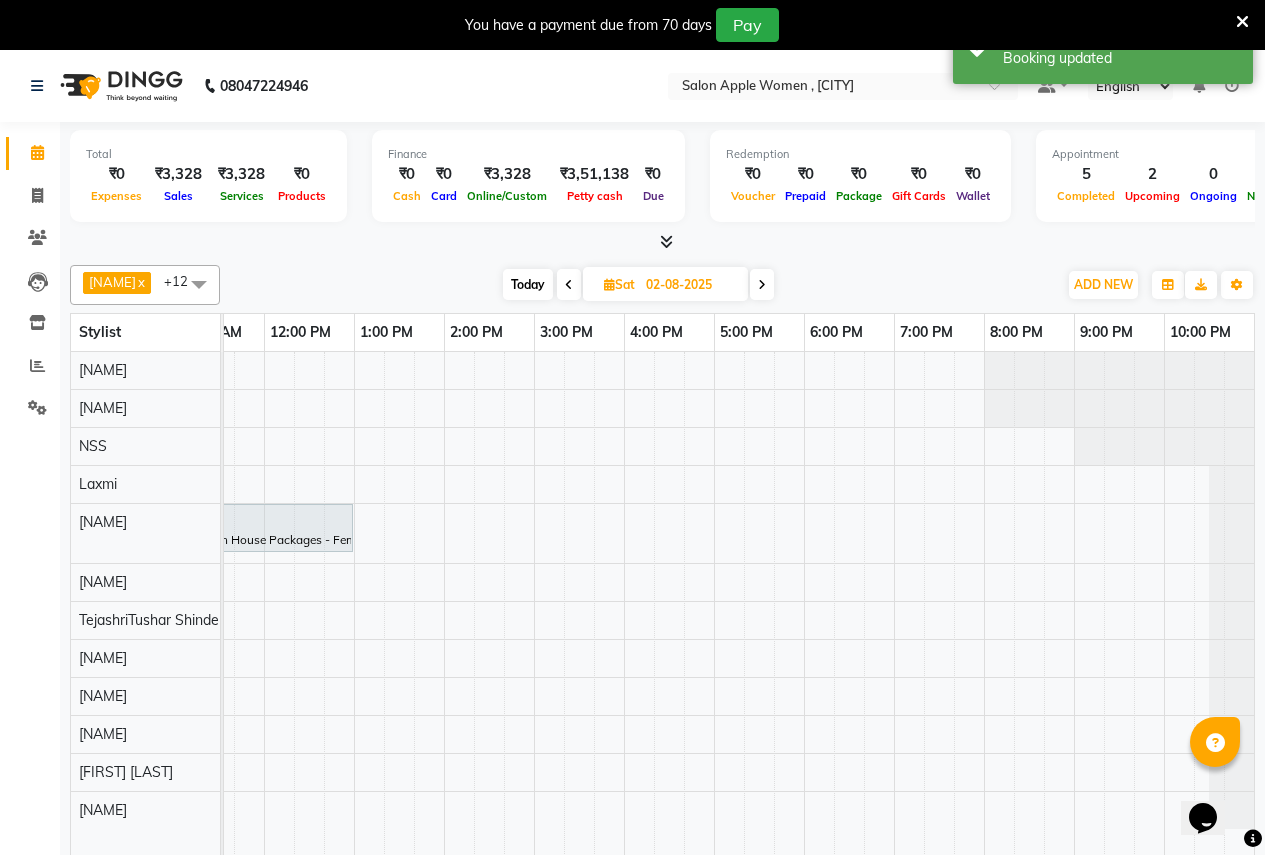 click at bounding box center (762, 284) 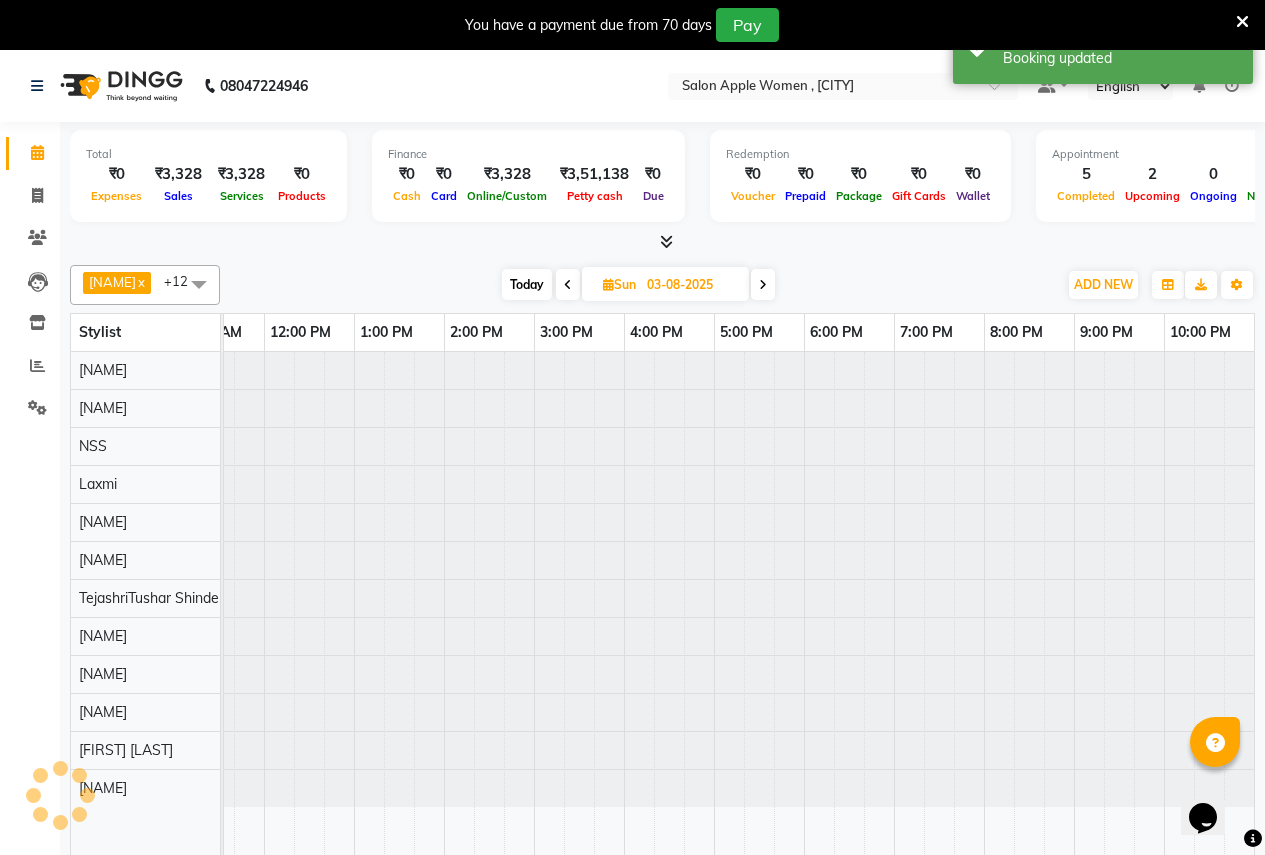 scroll, scrollTop: 0, scrollLeft: 410, axis: horizontal 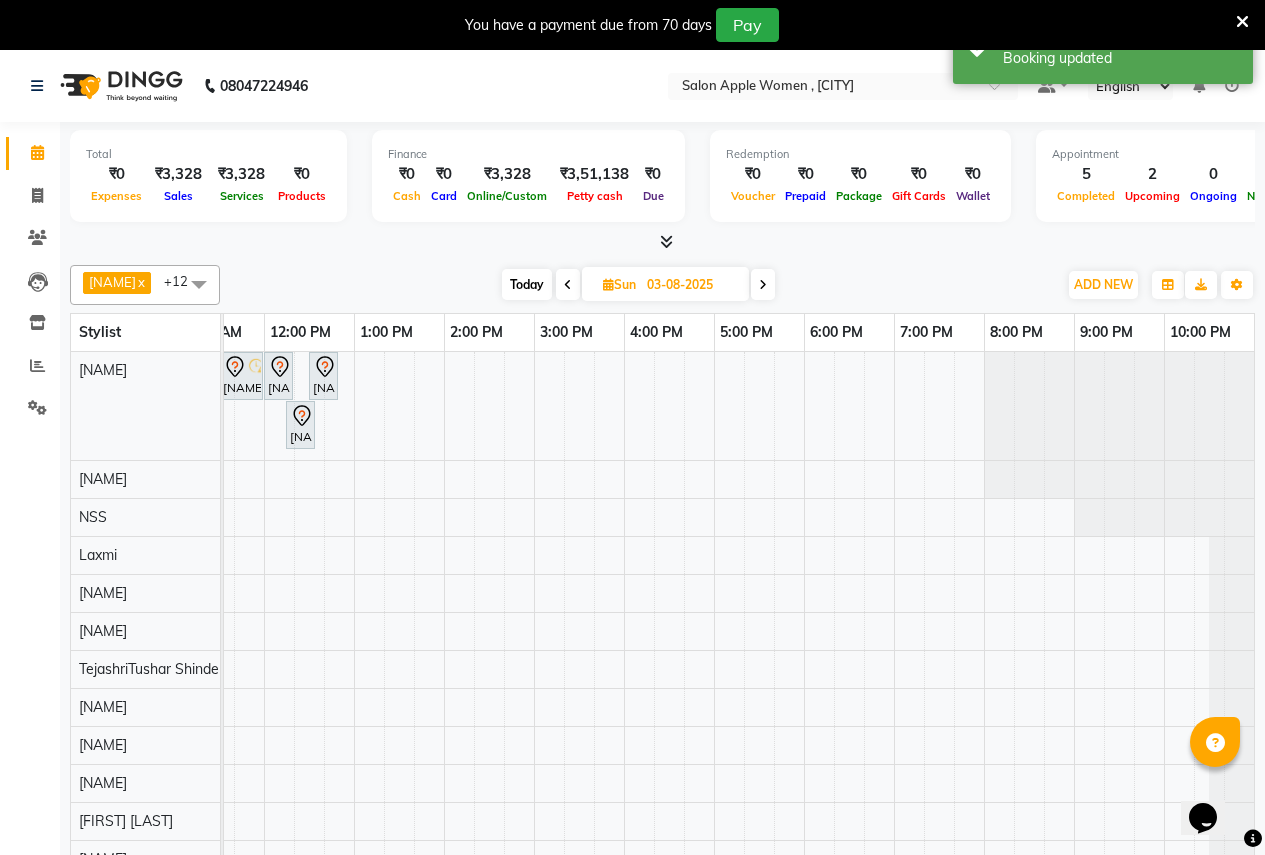 click on "Today" at bounding box center [527, 284] 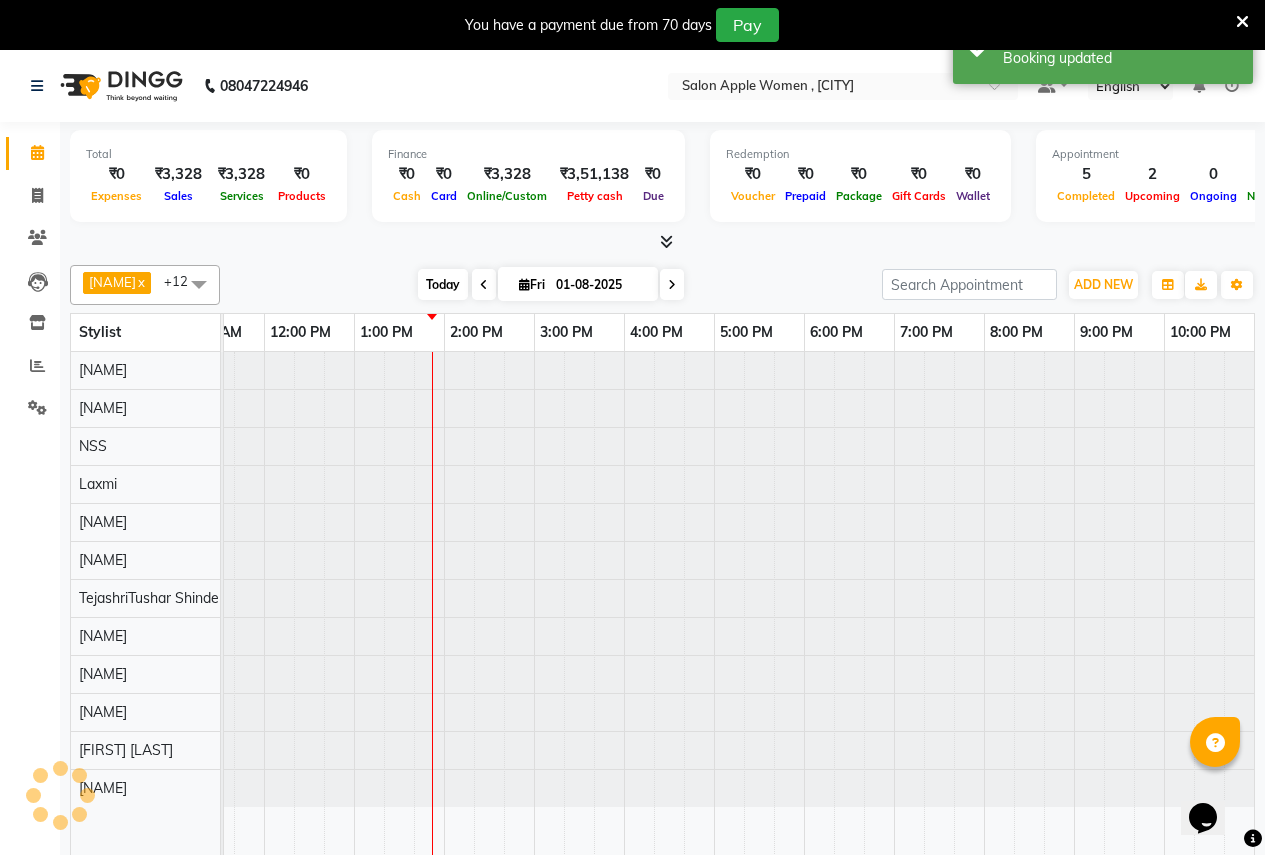 scroll, scrollTop: 0, scrollLeft: 0, axis: both 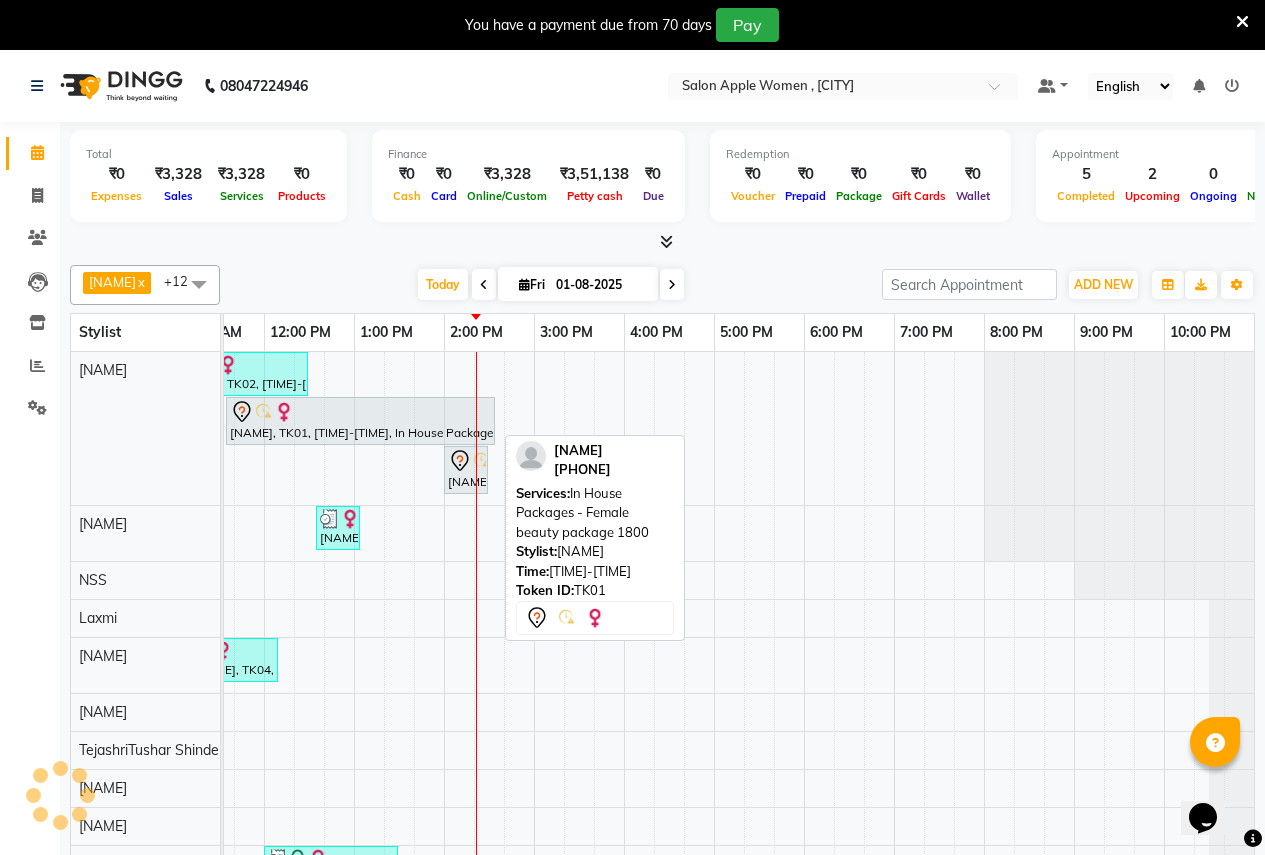 click on "[NAME], TK01, [TIME]-[TIME], In House Packages - Female beauty package 1800" at bounding box center (360, 421) 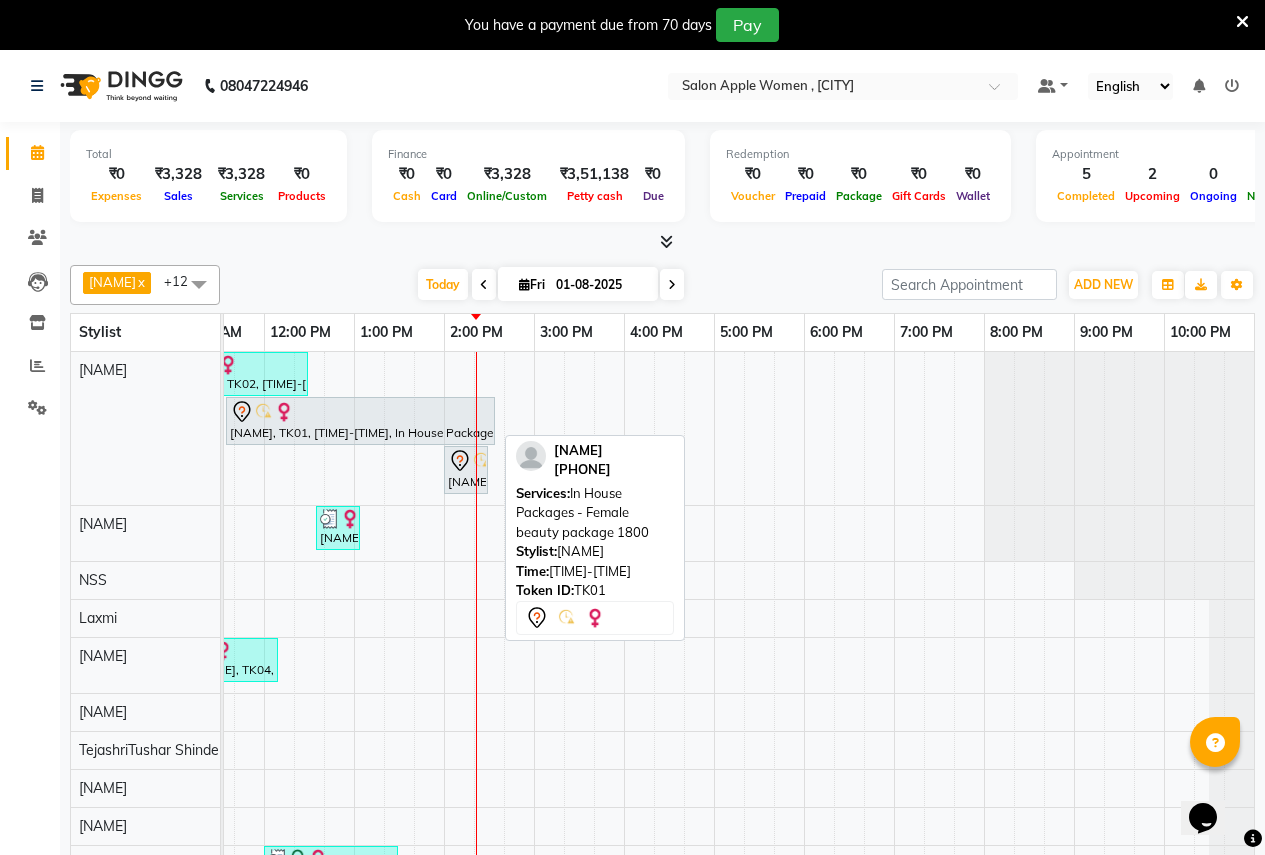 click on "[NAME], TK01, [TIME]-[TIME], In House Packages - Female beauty package 1800" at bounding box center [360, 421] 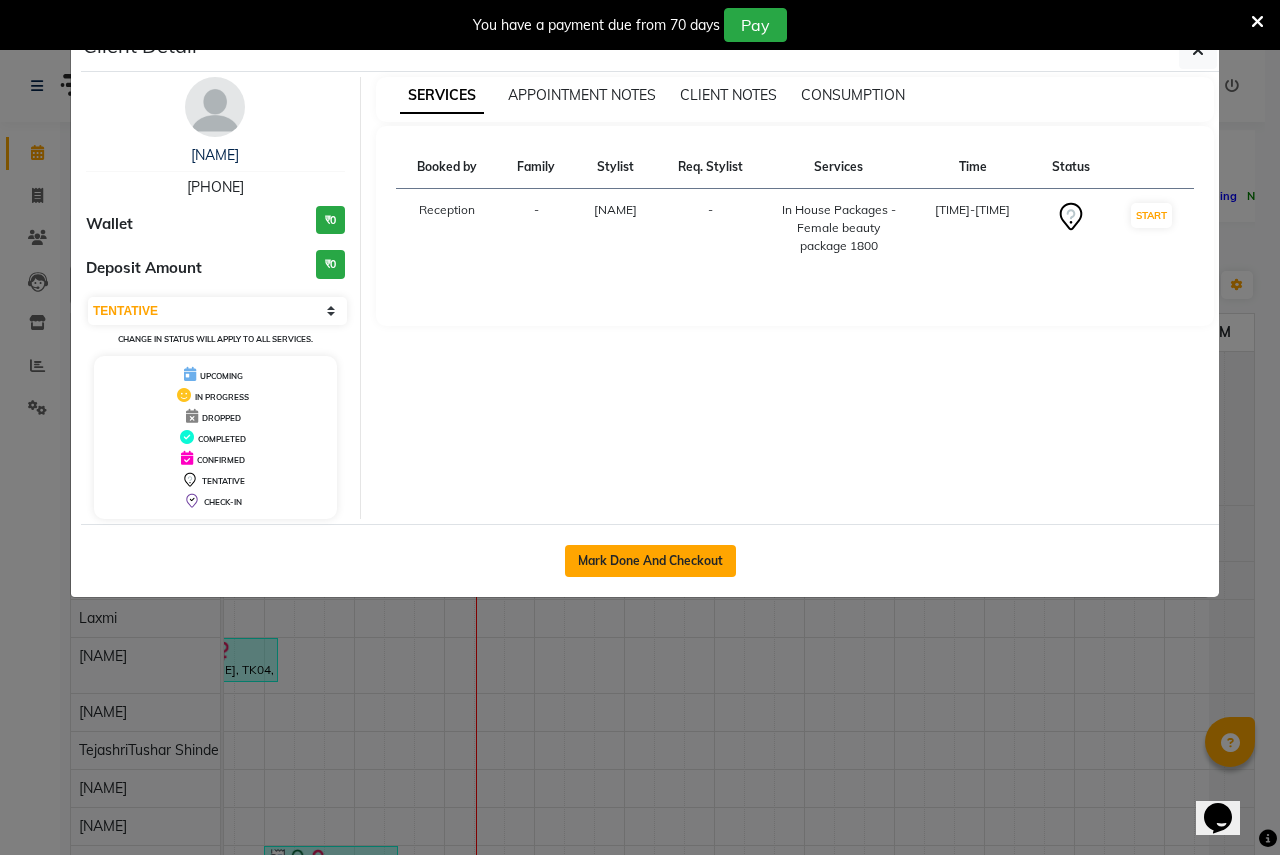 click on "Mark Done And Checkout" 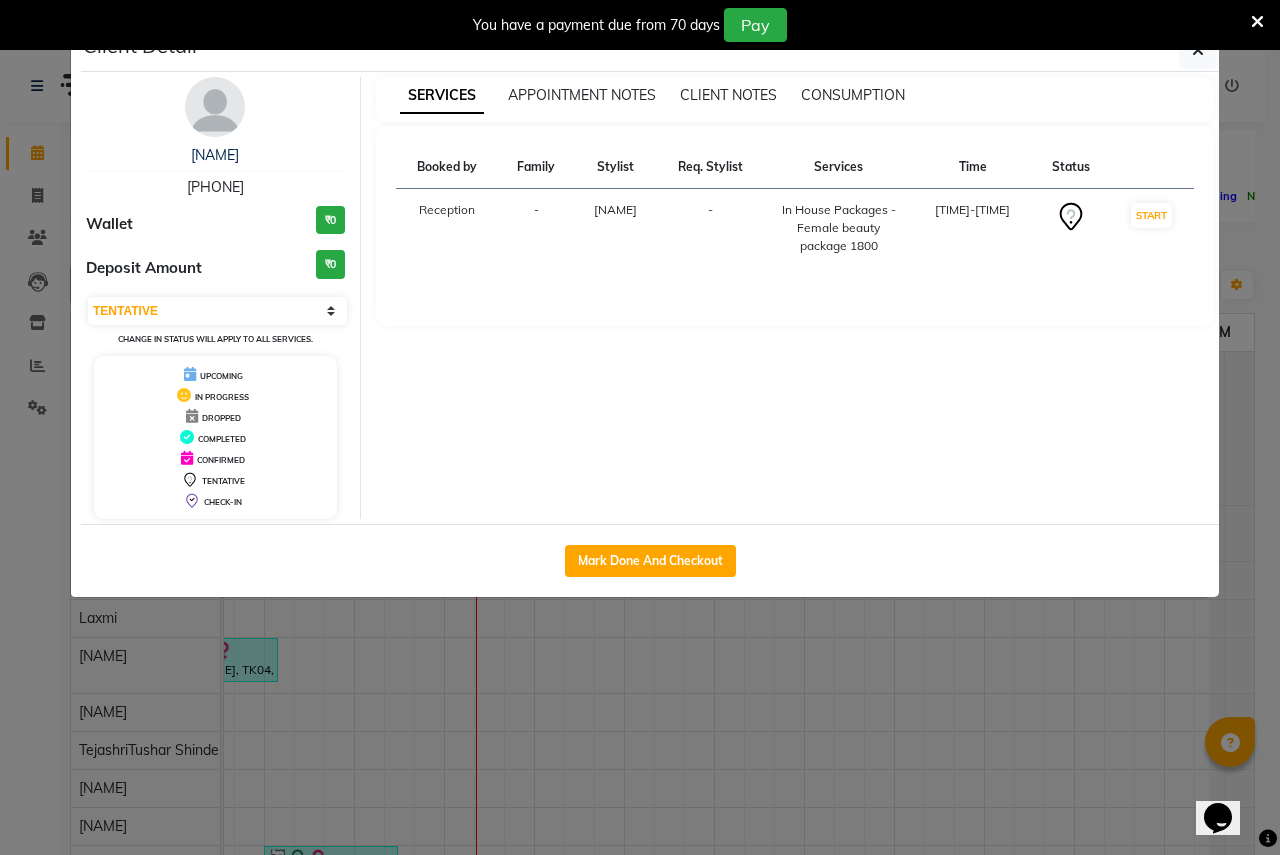 select on "service" 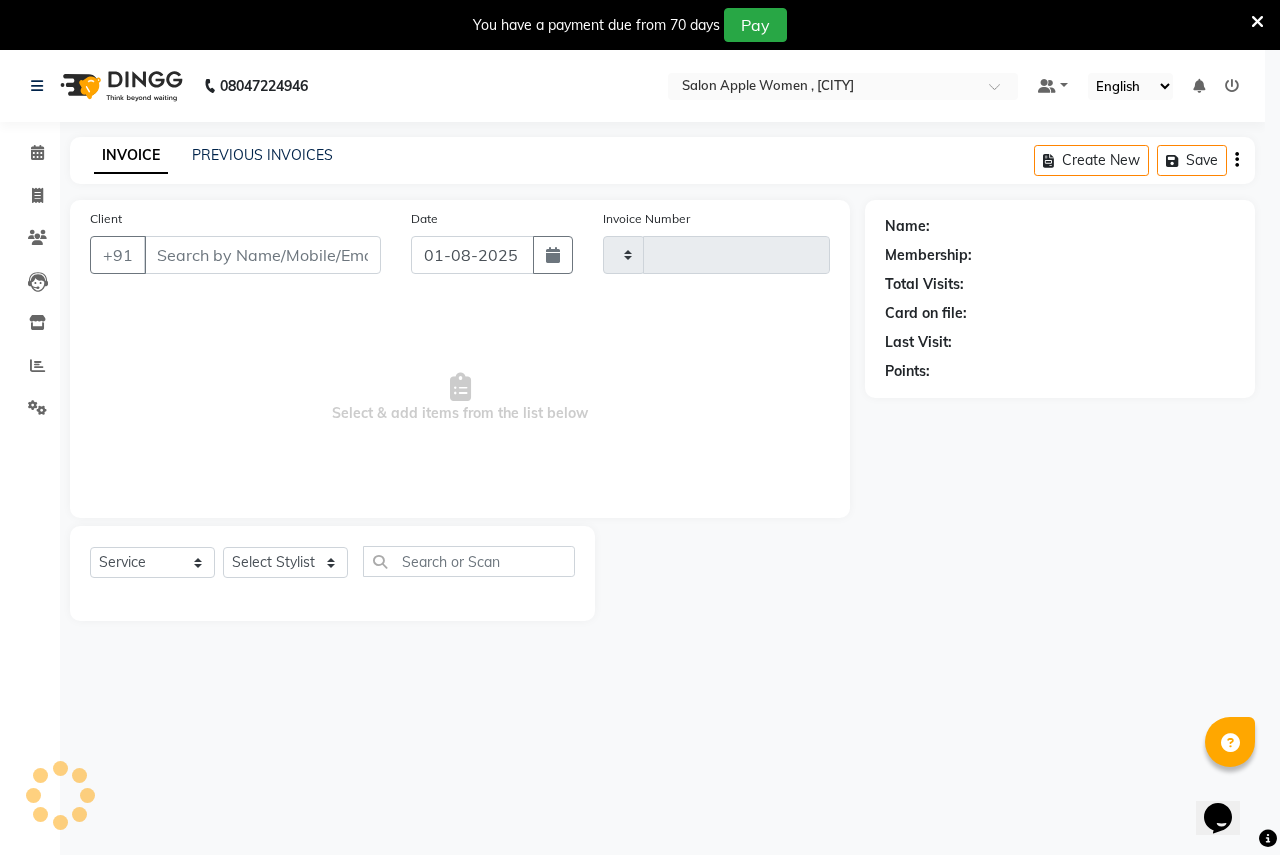 type on "1845" 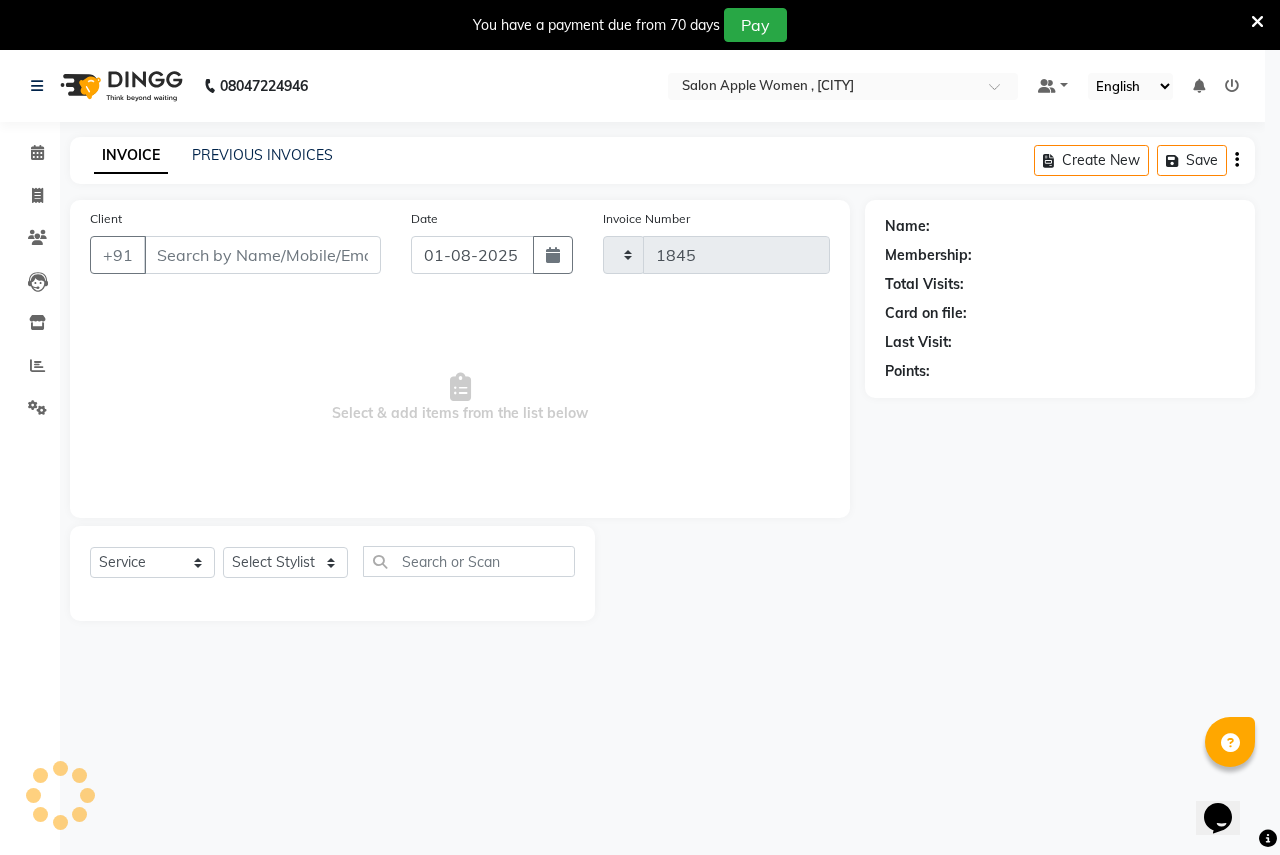 select on "96" 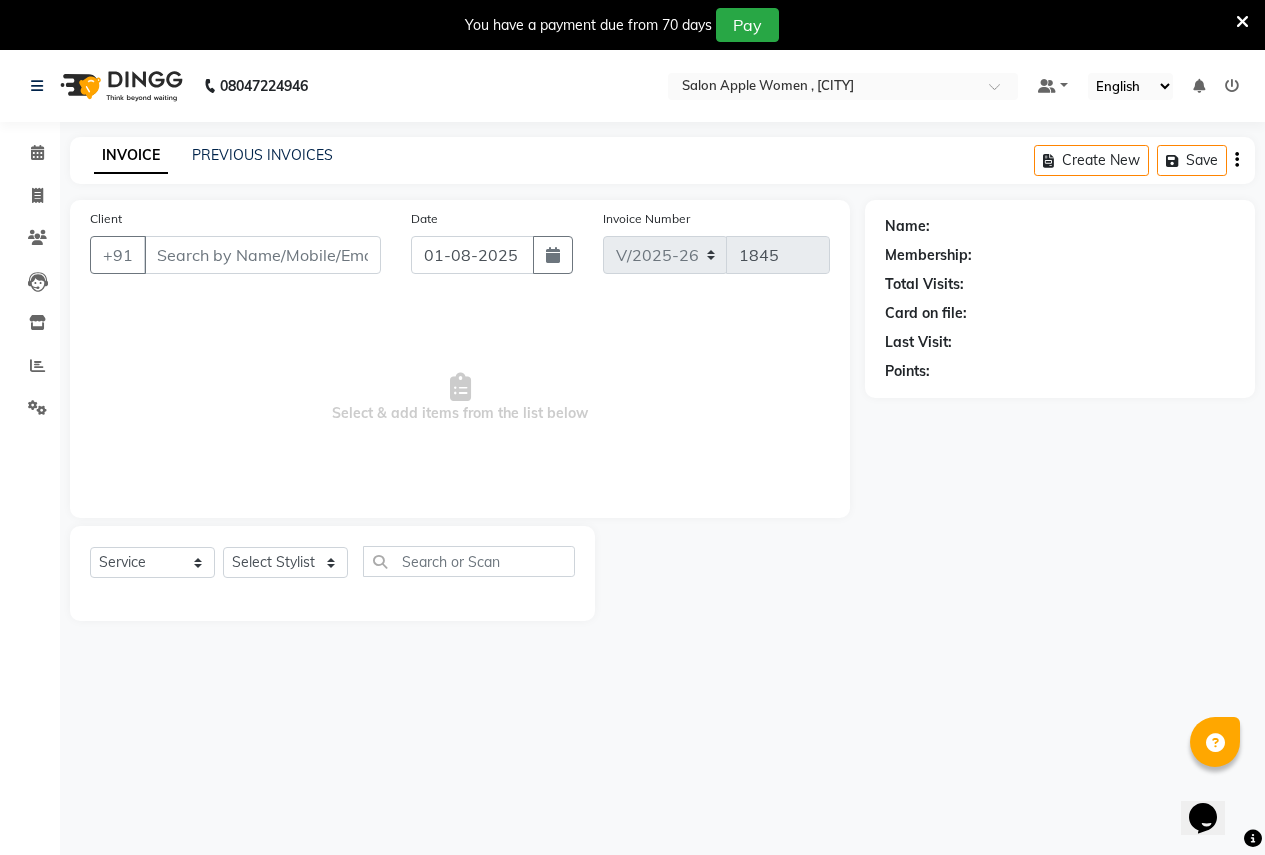 type on "[PHONE]" 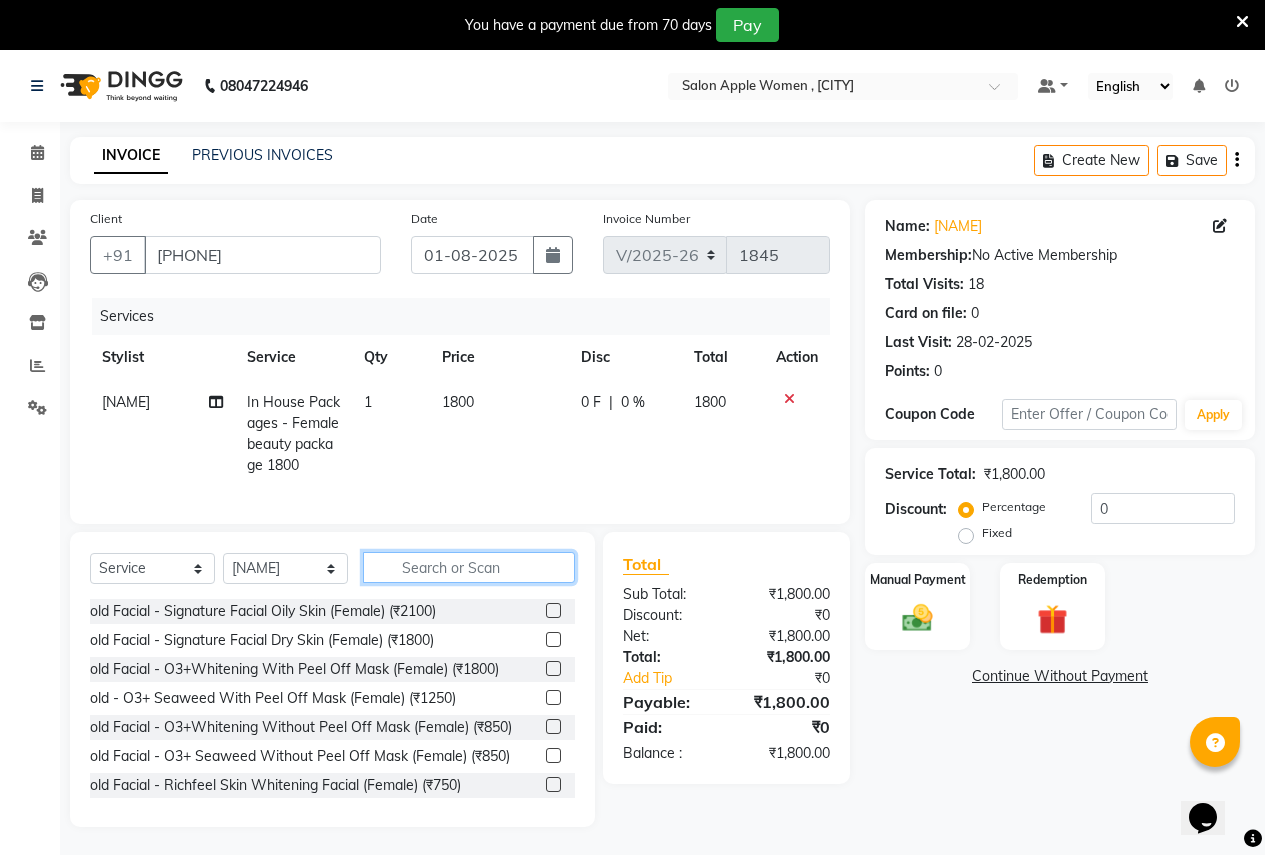 click 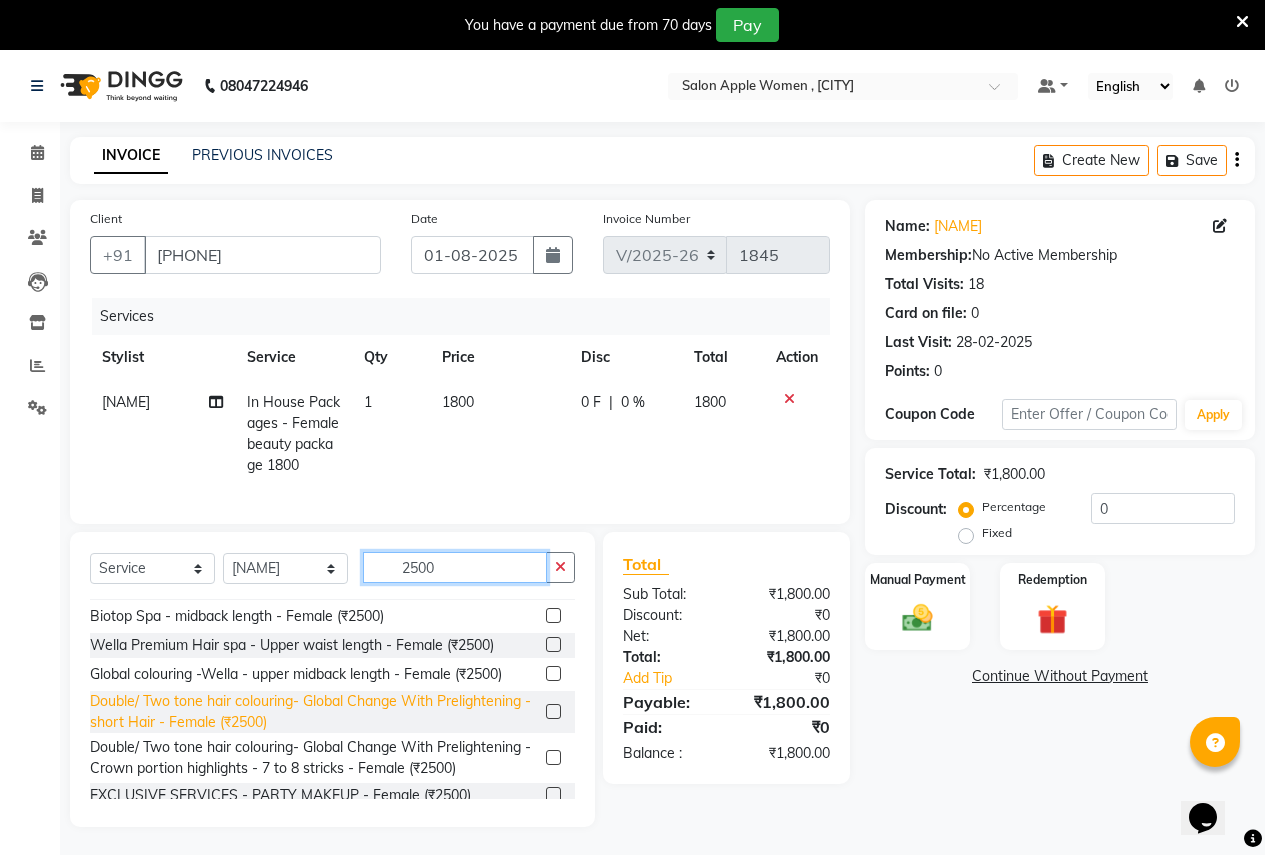 scroll, scrollTop: 37, scrollLeft: 0, axis: vertical 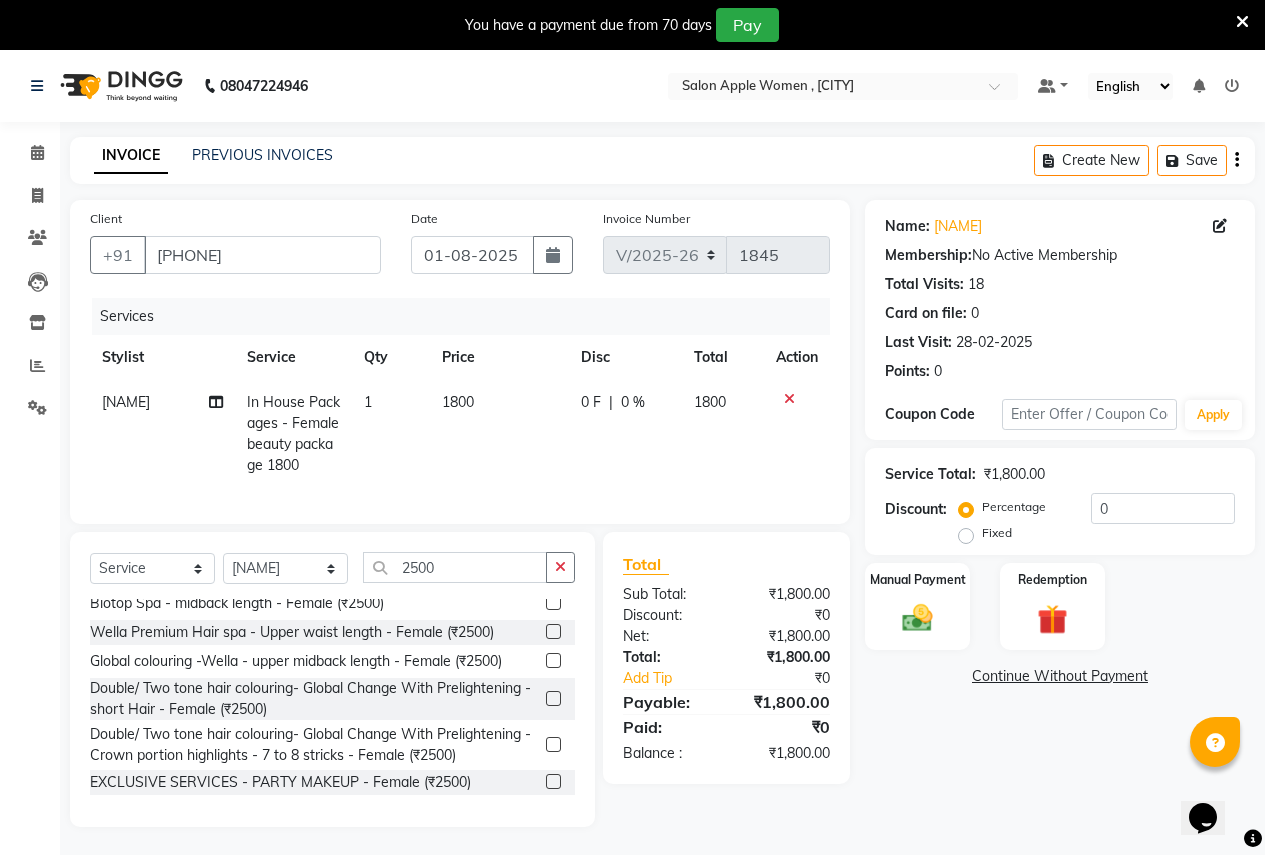 click 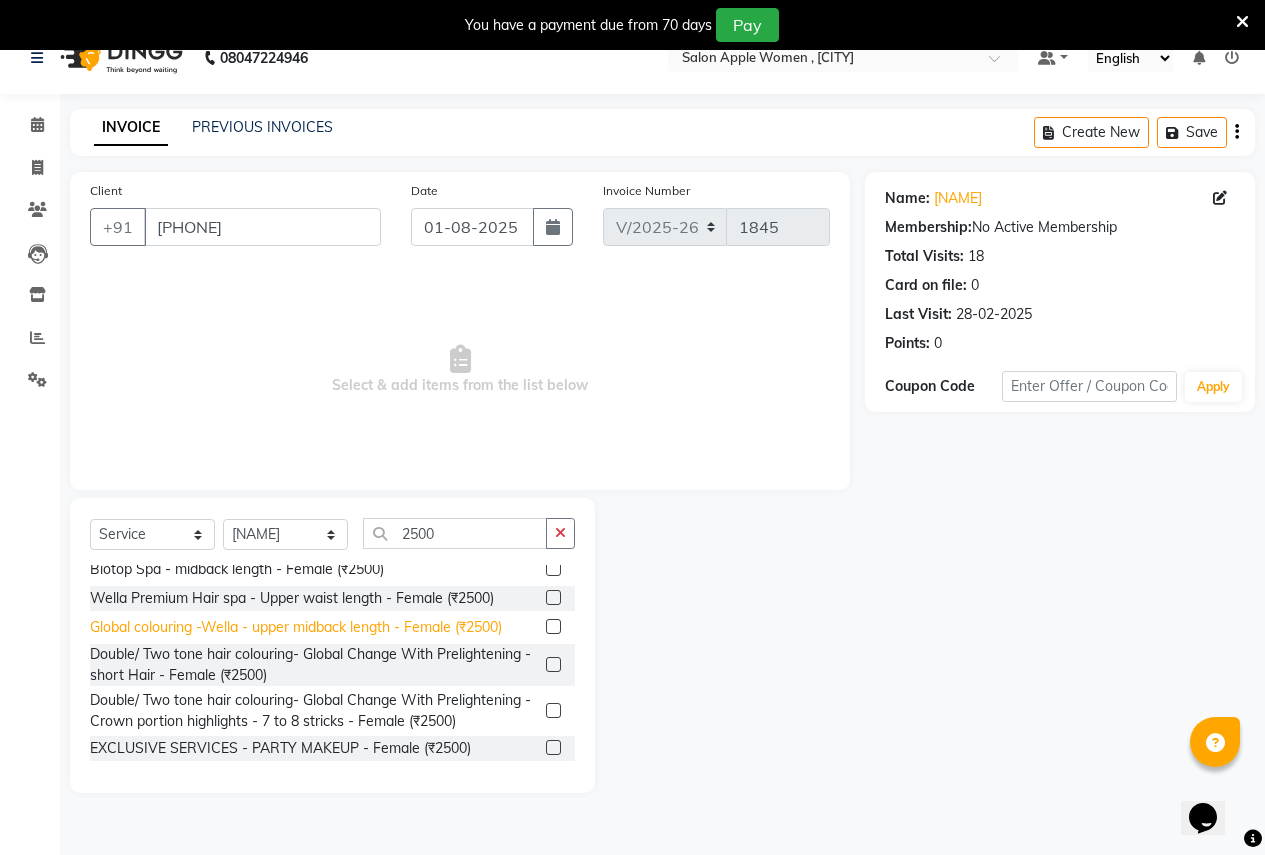 scroll, scrollTop: 50, scrollLeft: 0, axis: vertical 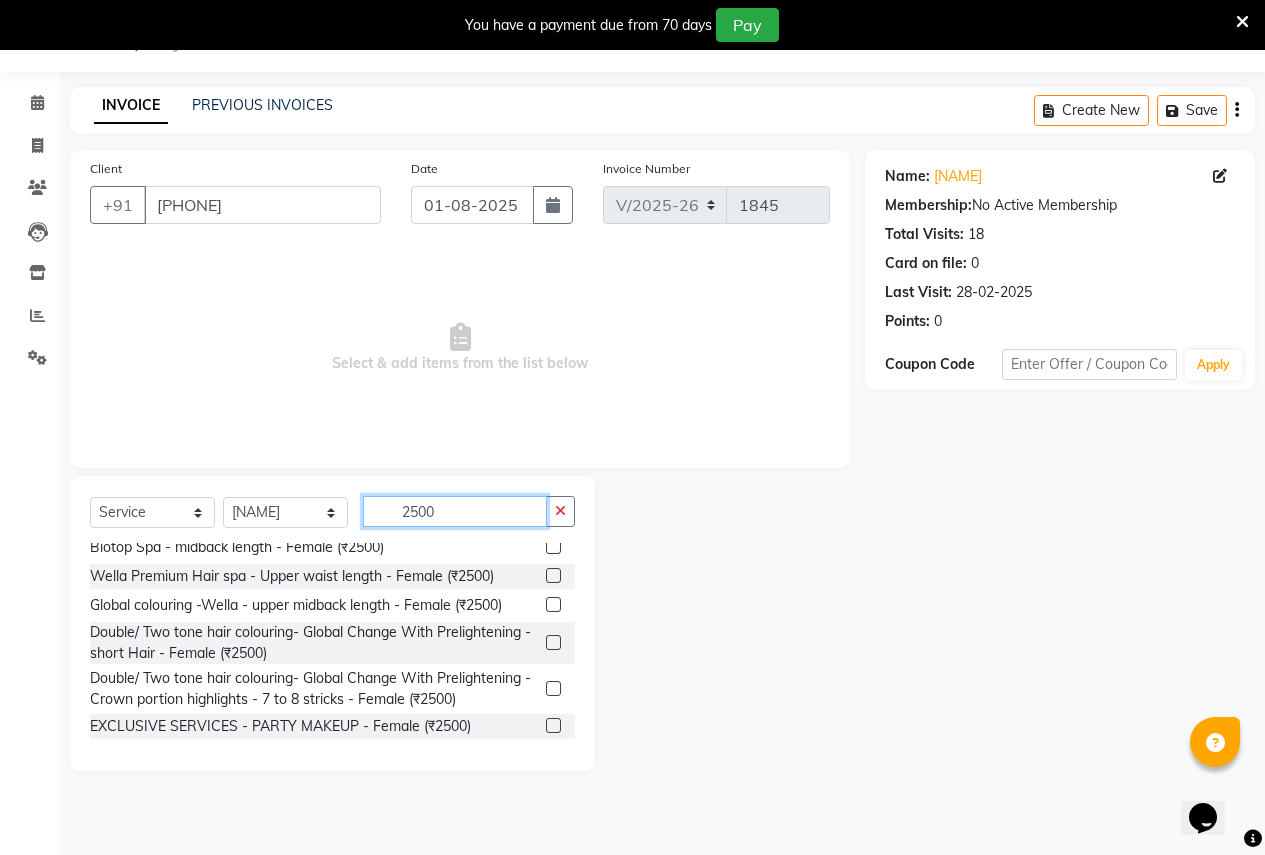 click on "2500" 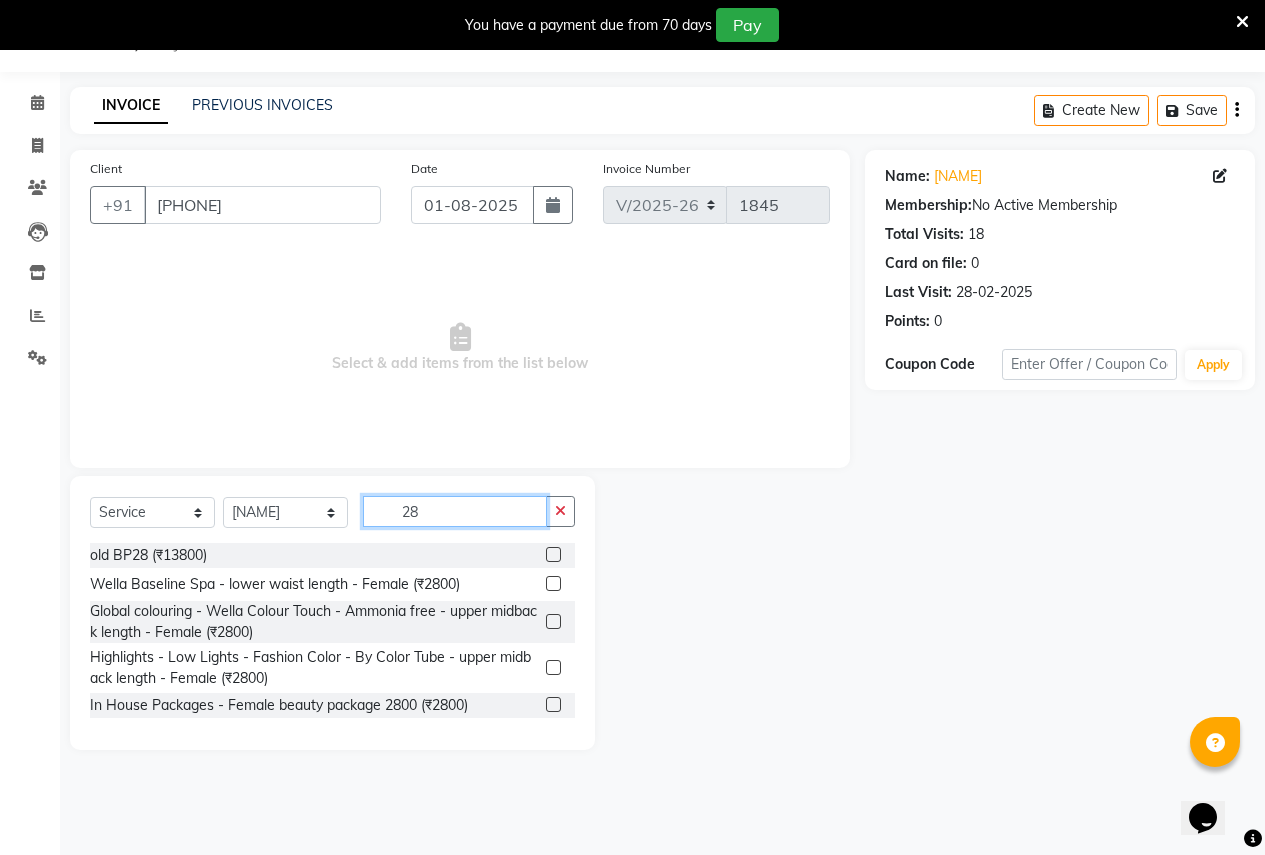 scroll, scrollTop: 0, scrollLeft: 0, axis: both 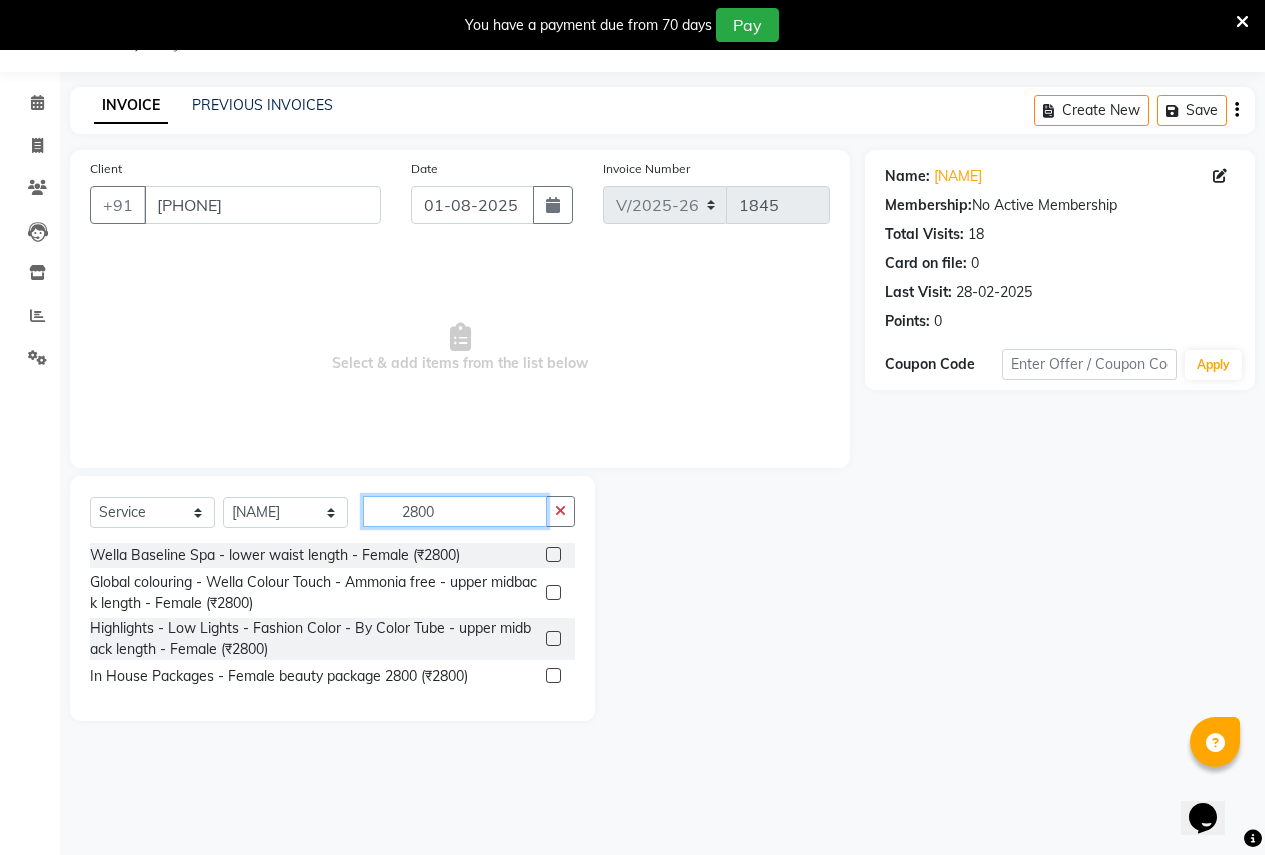 type on "2800" 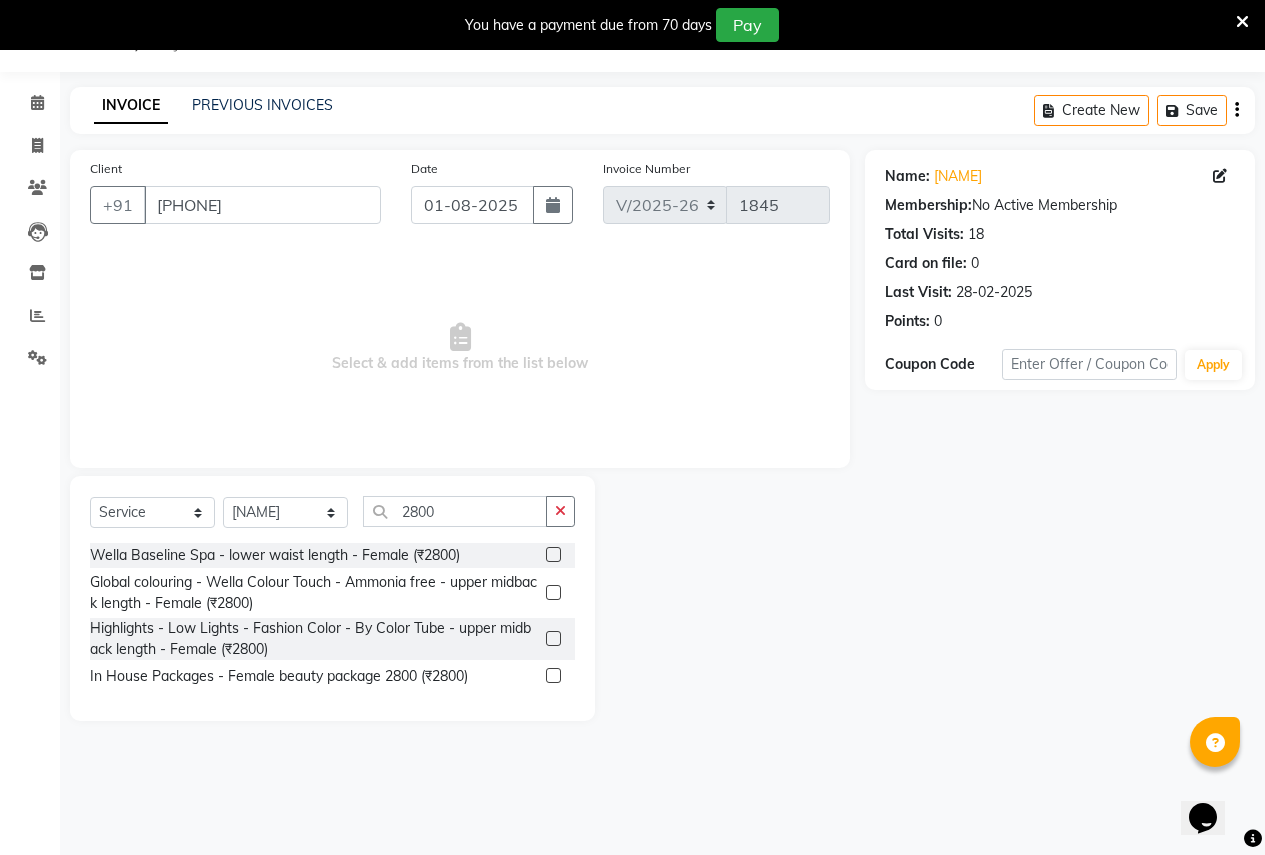 click 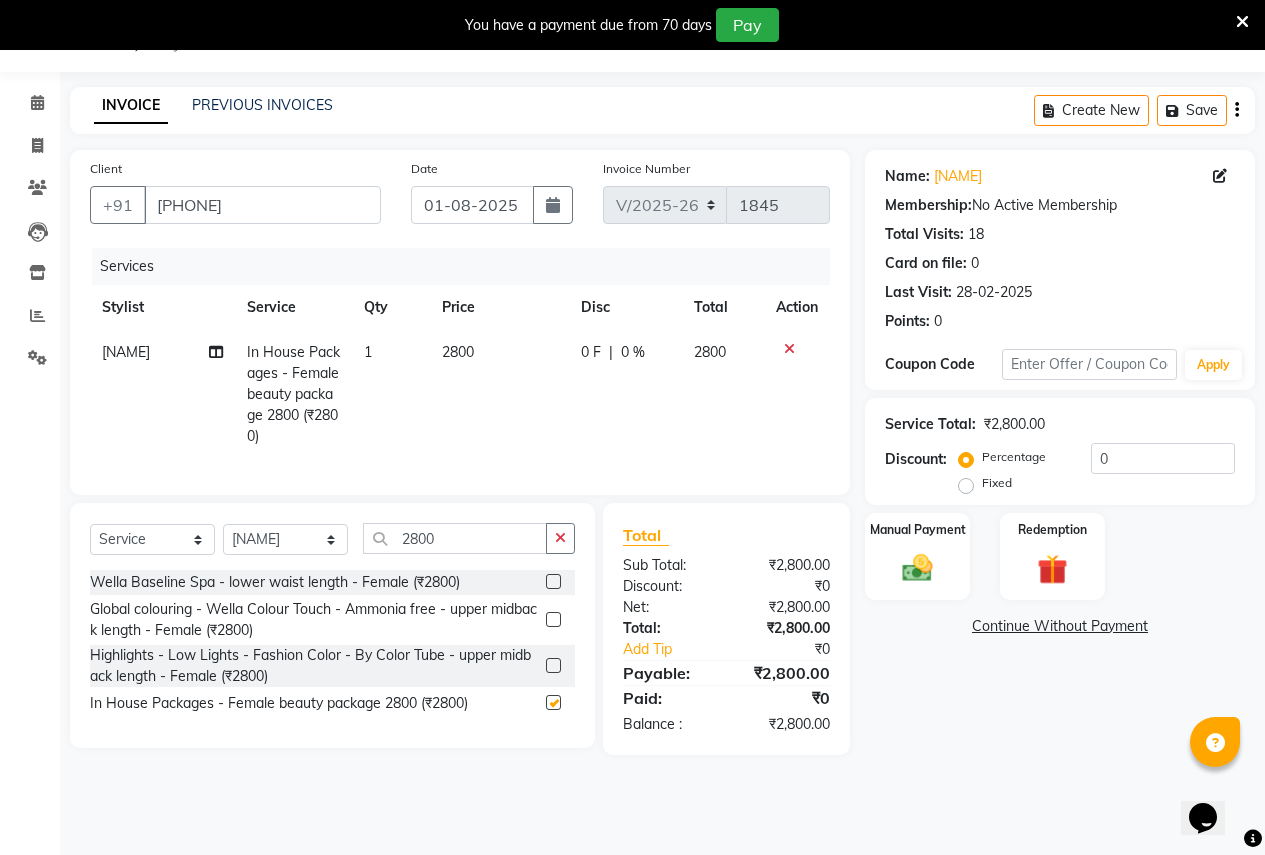 checkbox on "false" 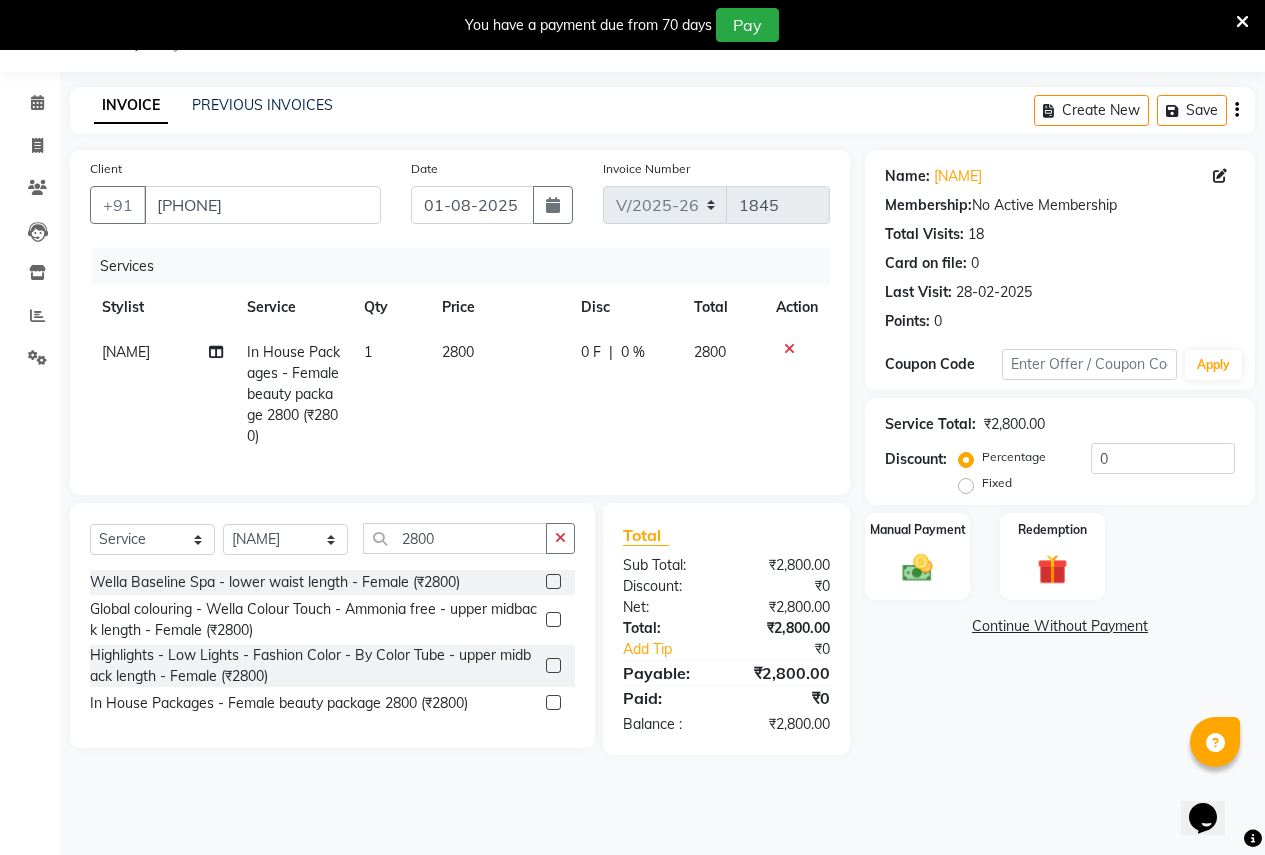 click on "Fixed" 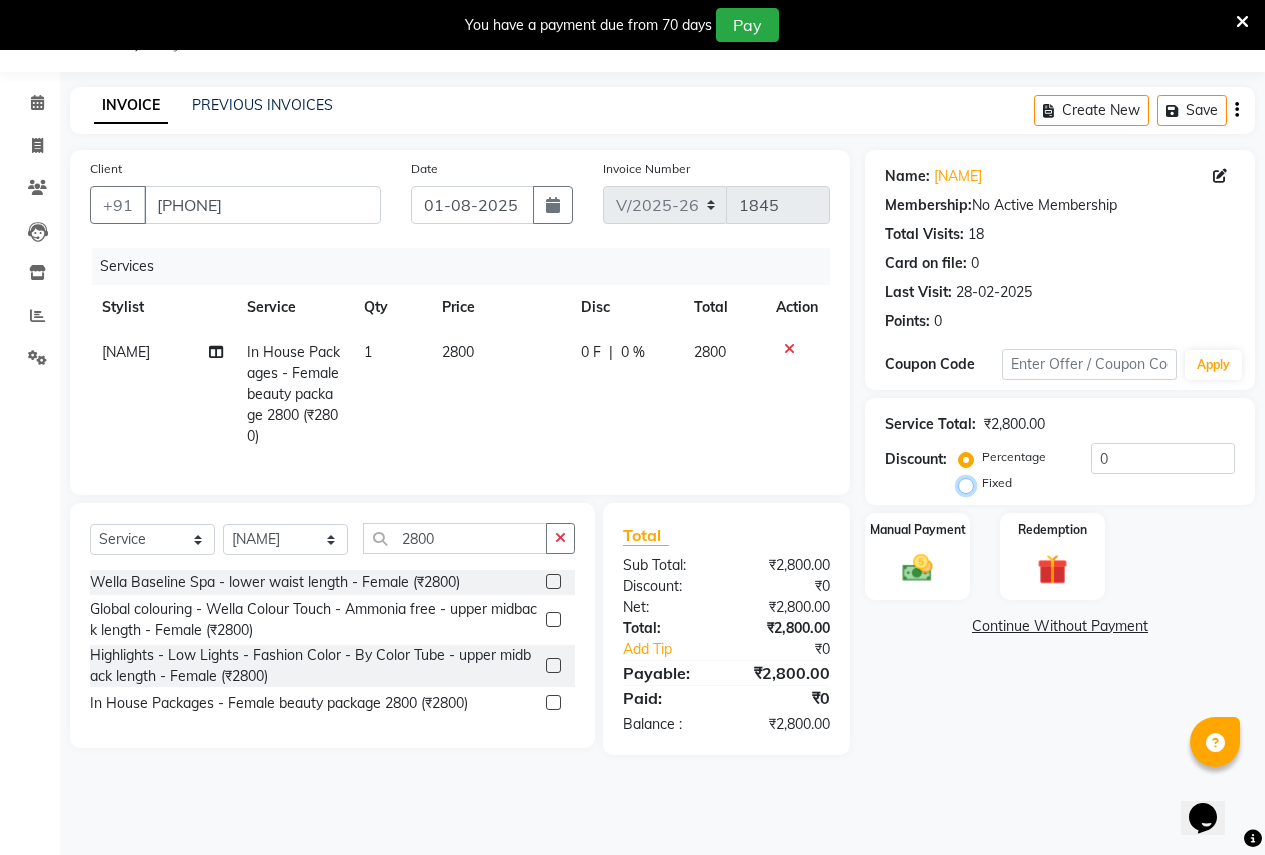 click on "Fixed" at bounding box center (970, 483) 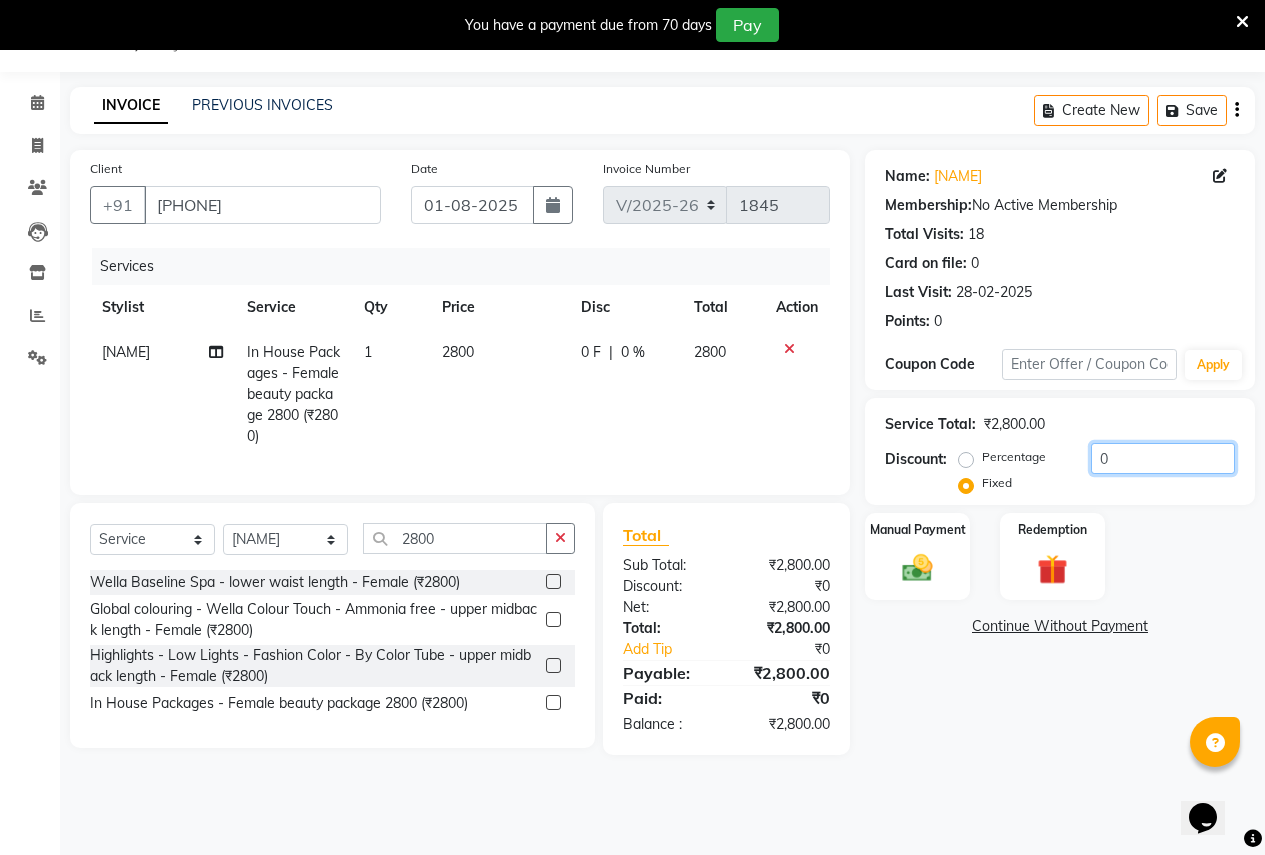 click on "0" 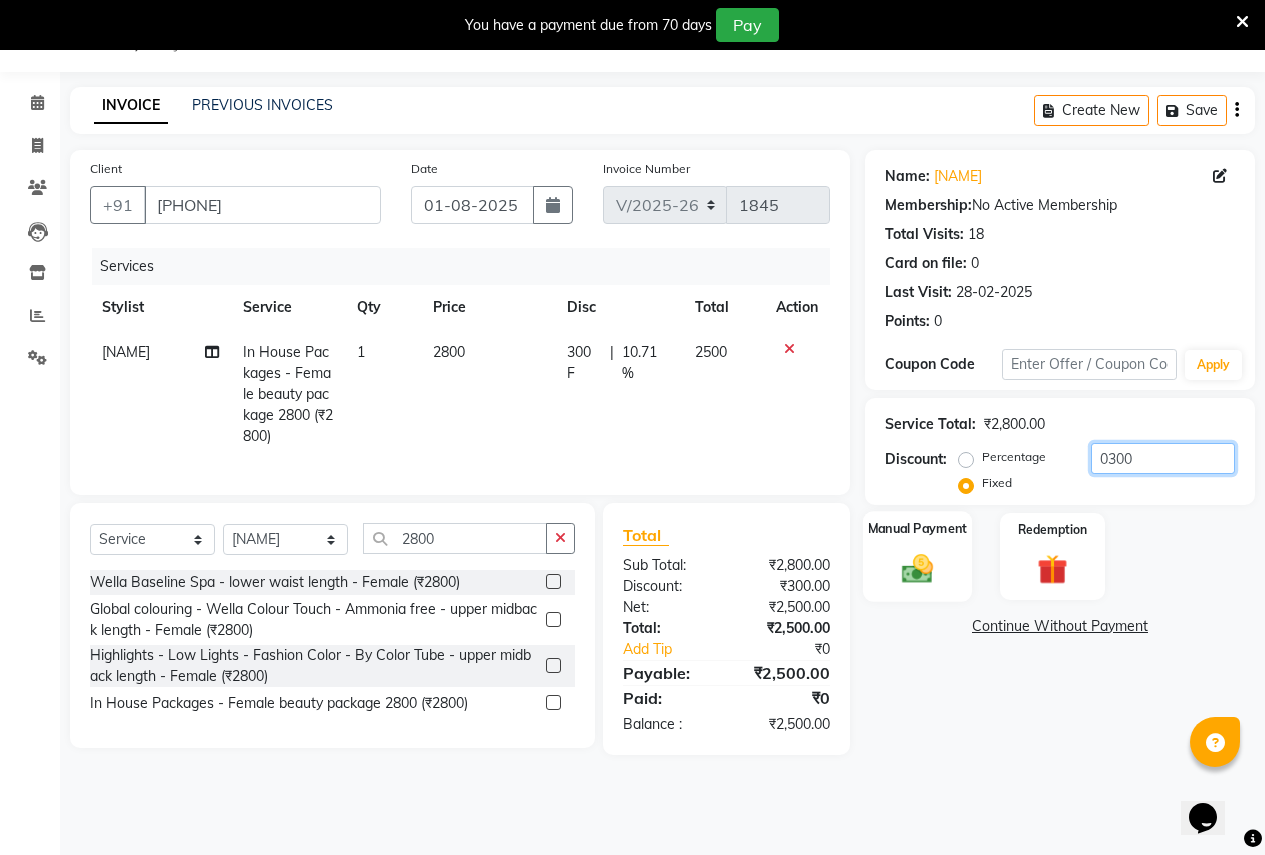 type on "0300" 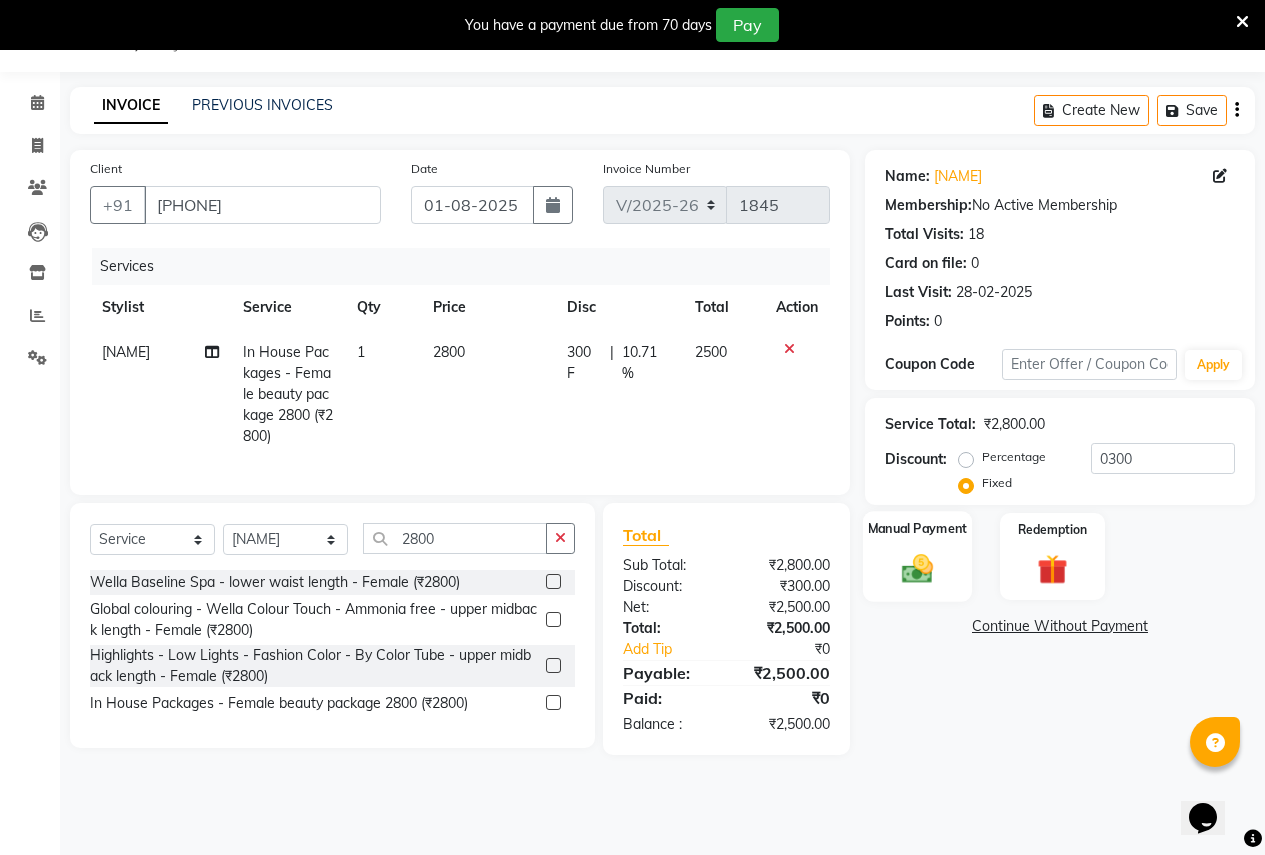 click 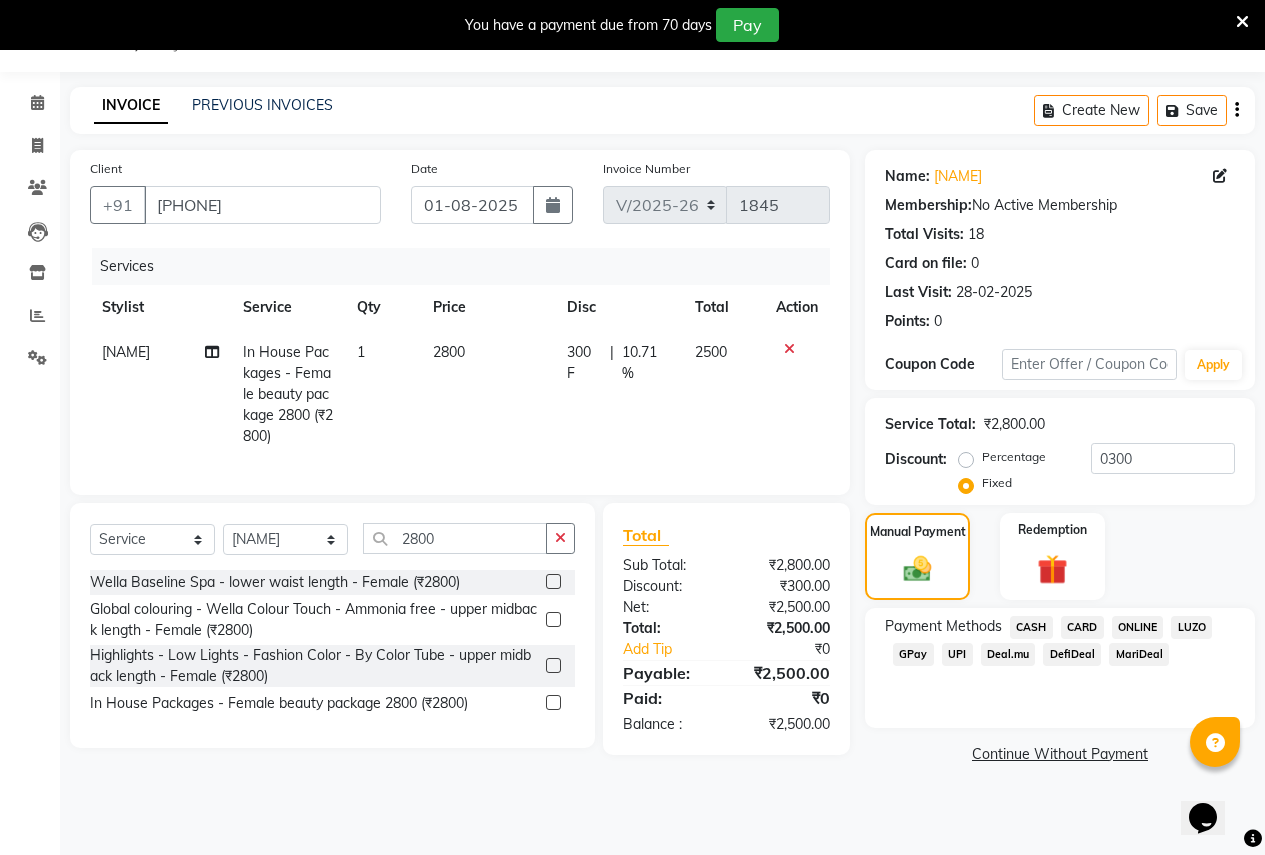 click on "CASH" 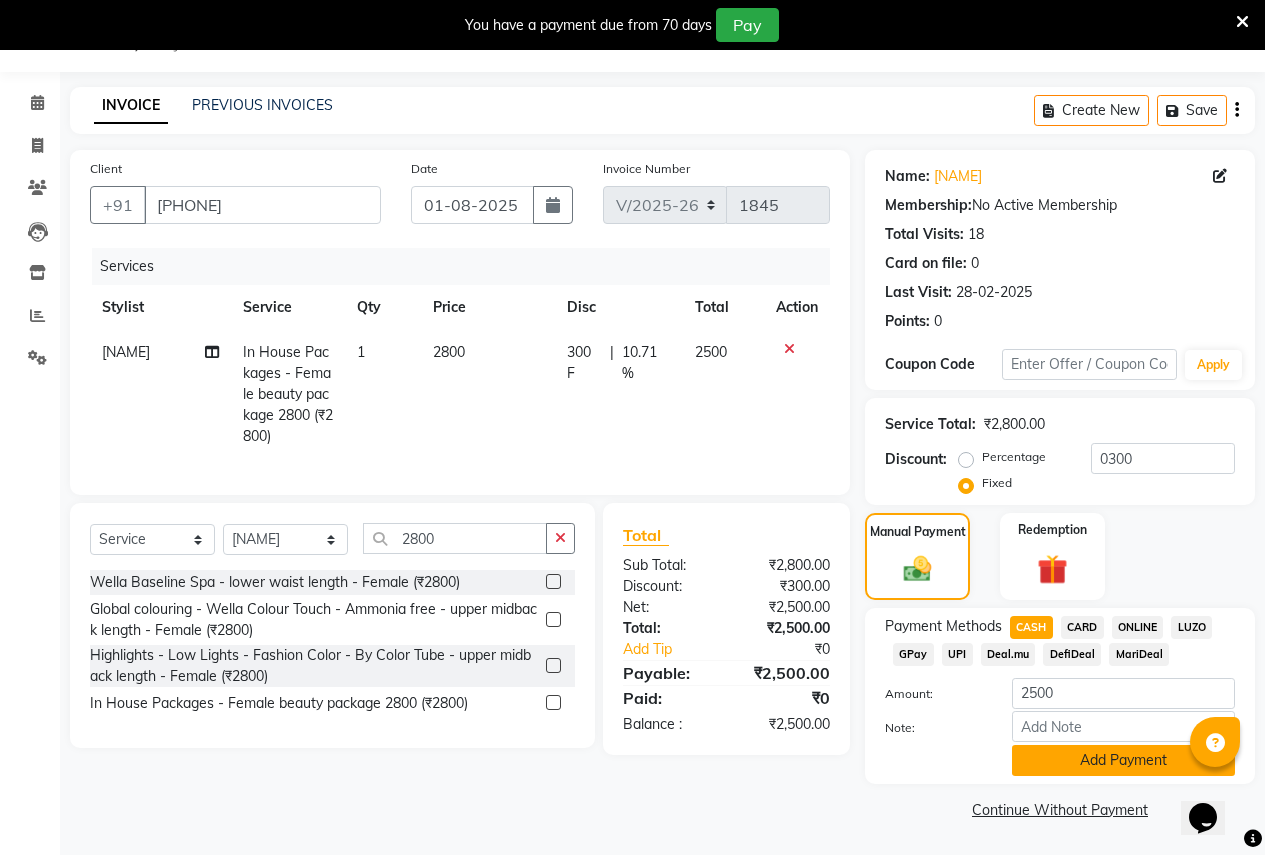 click on "Add Payment" 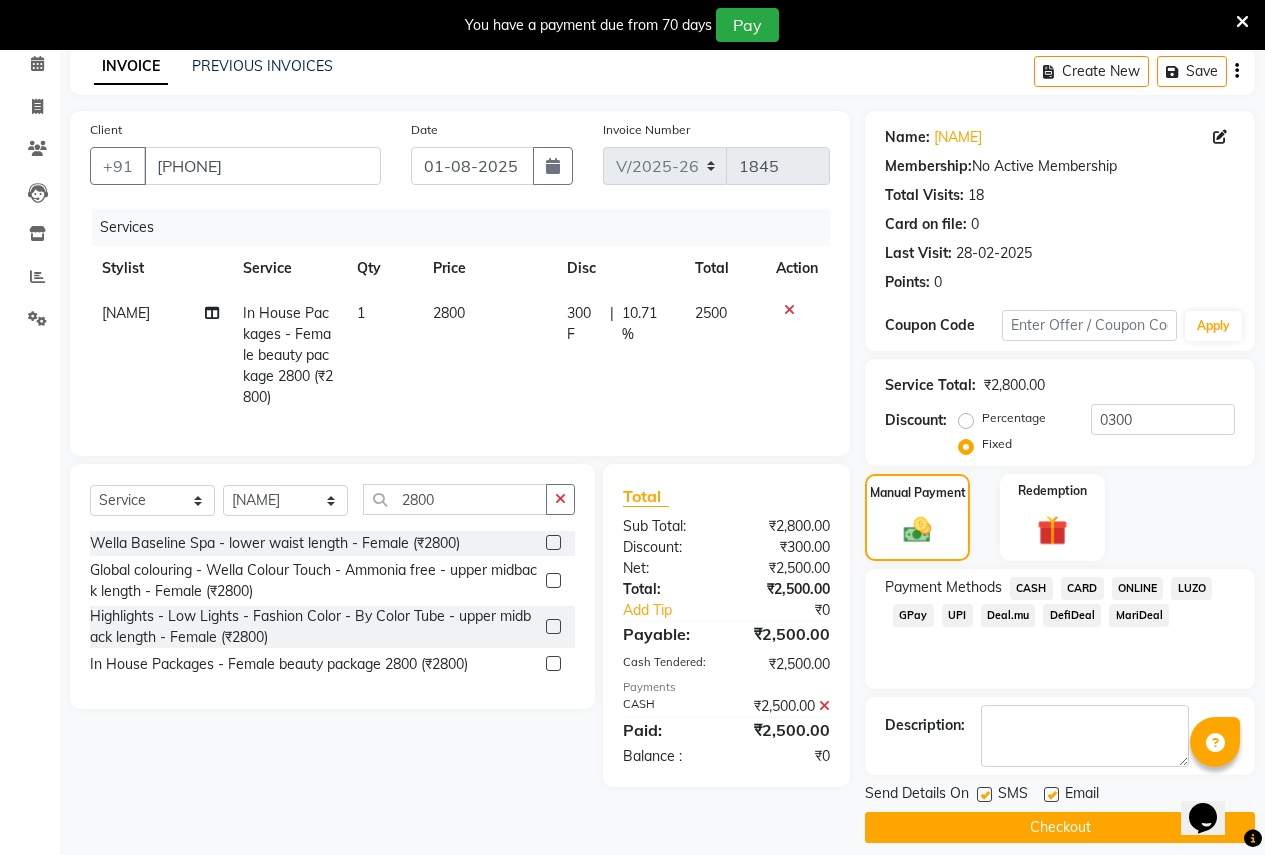 scroll, scrollTop: 107, scrollLeft: 0, axis: vertical 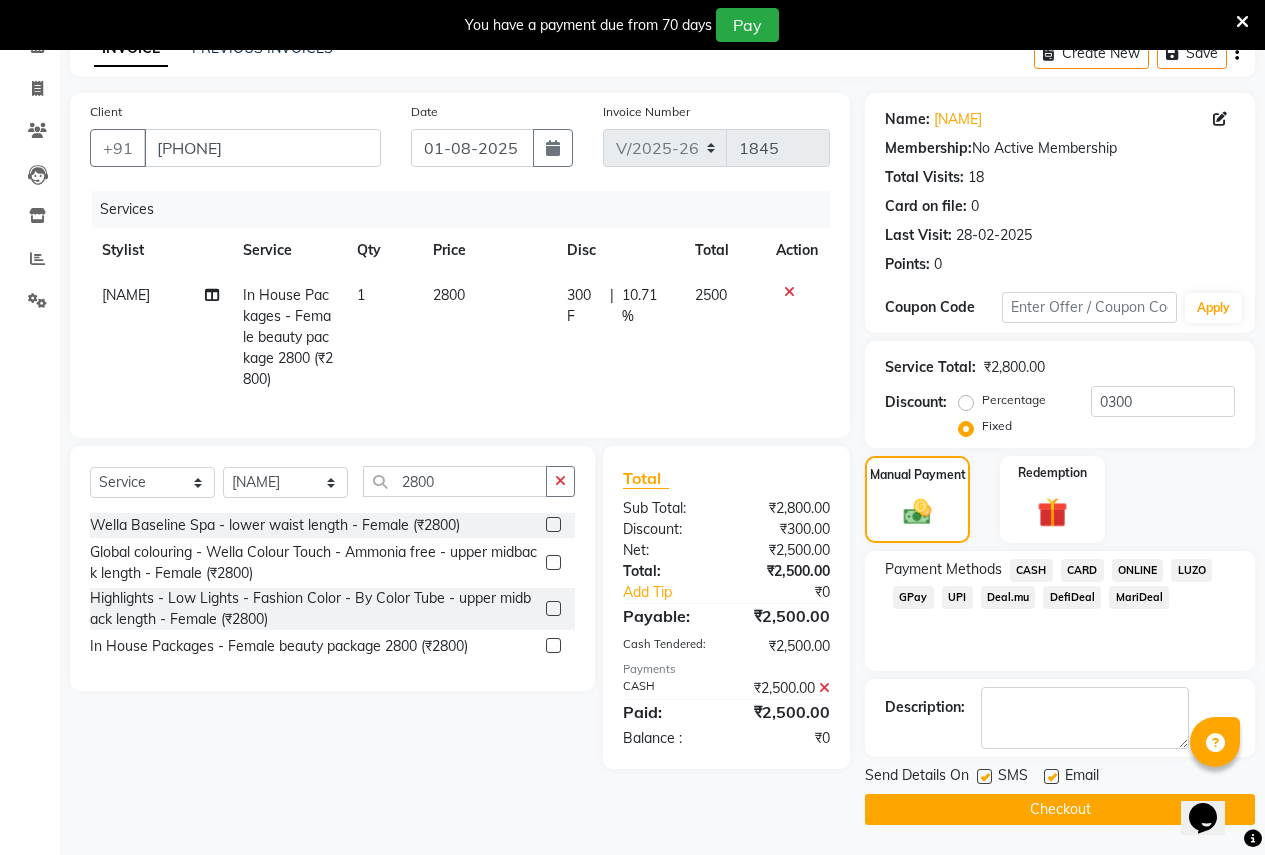 click on "Checkout" 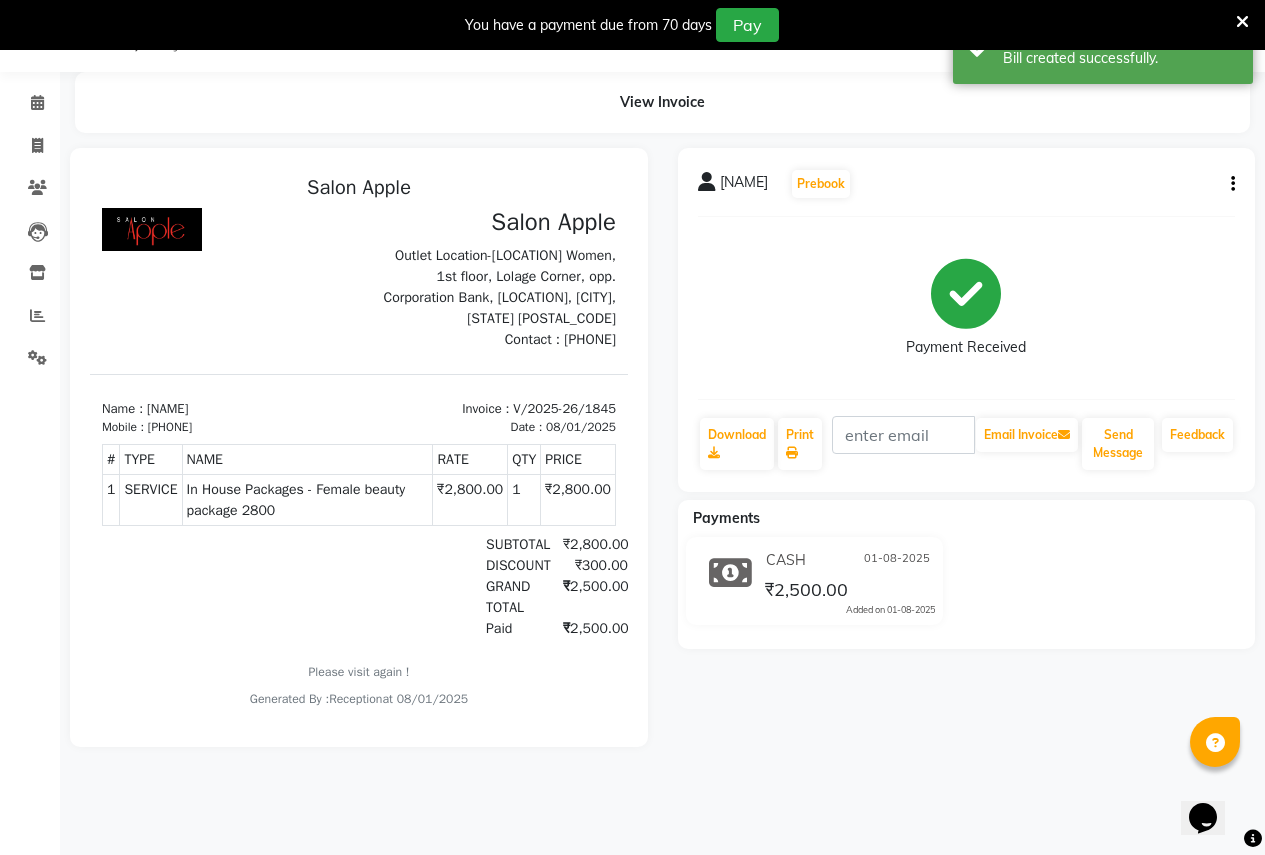 scroll, scrollTop: 0, scrollLeft: 0, axis: both 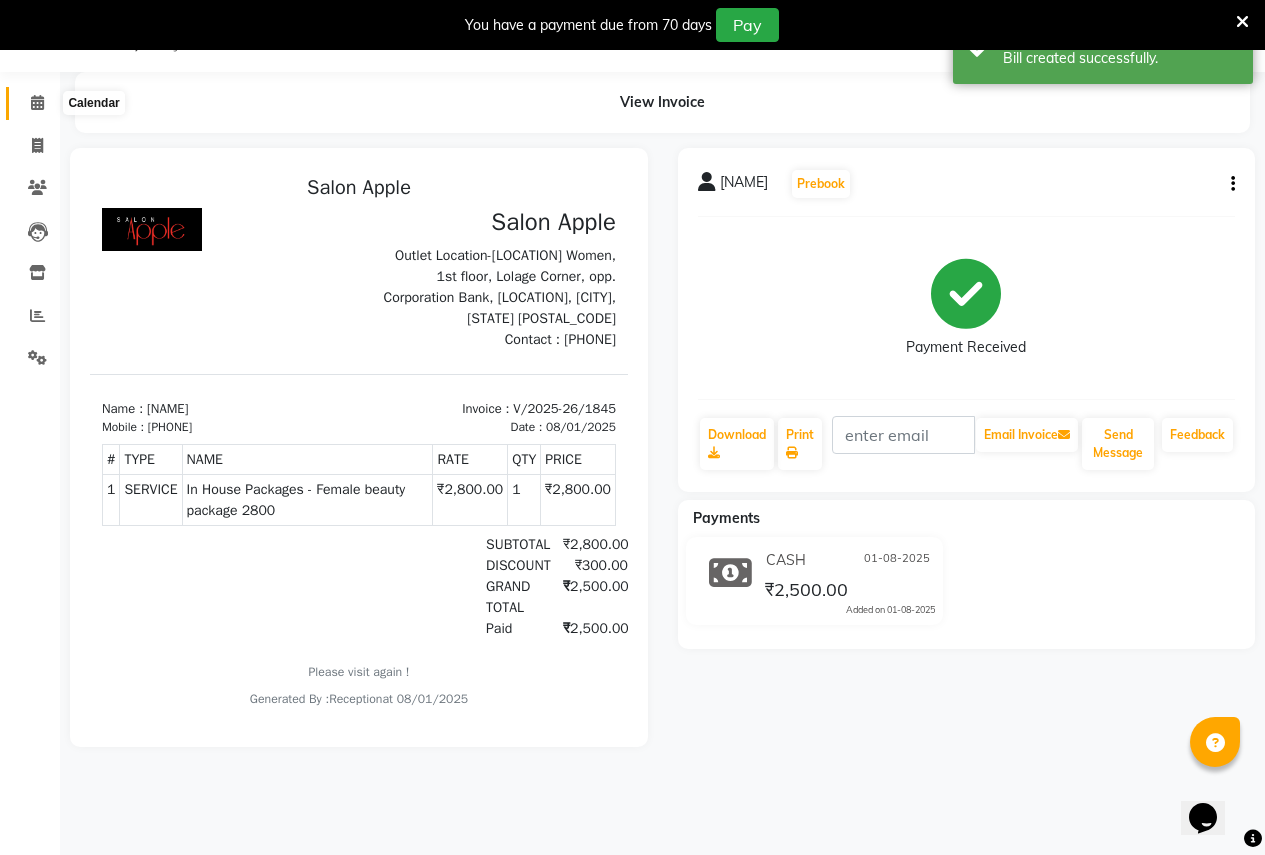 click 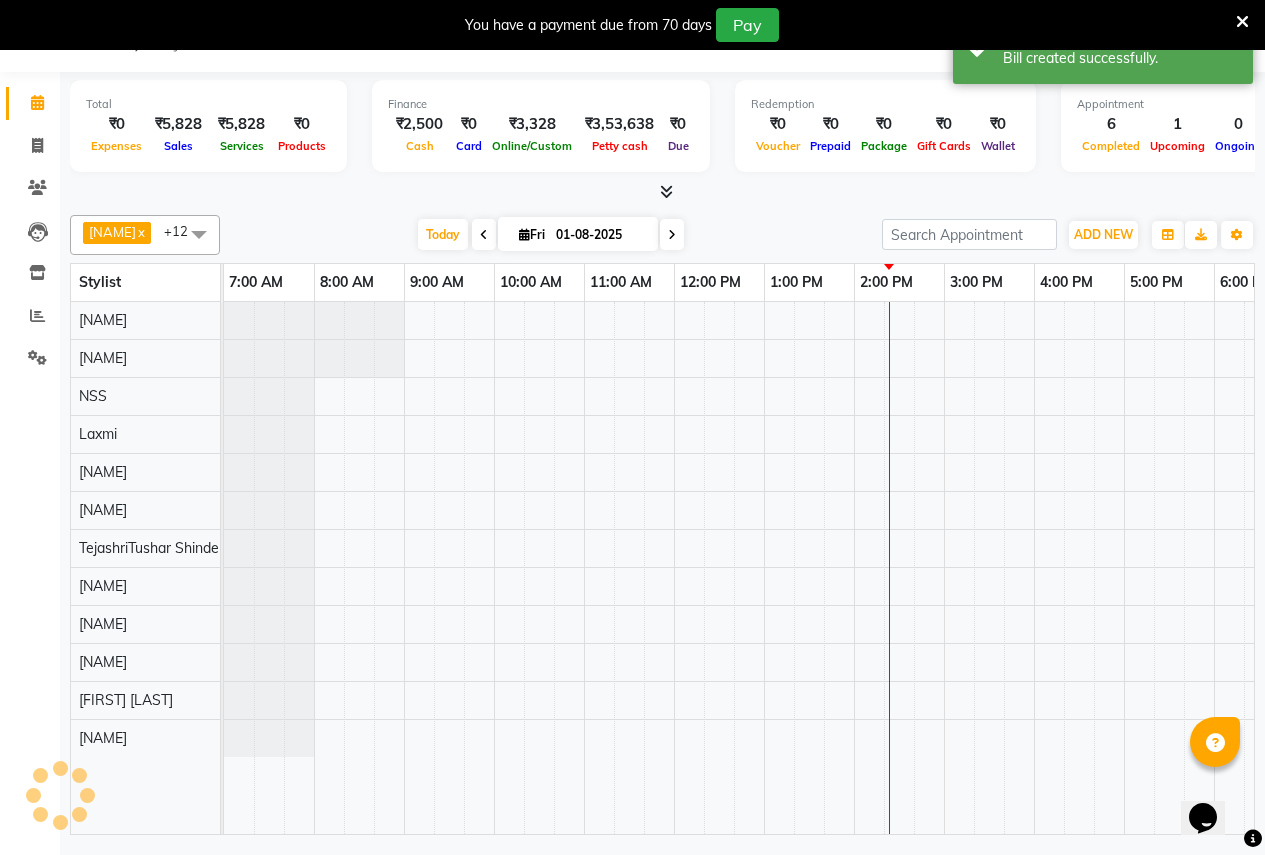 scroll, scrollTop: 0, scrollLeft: 410, axis: horizontal 